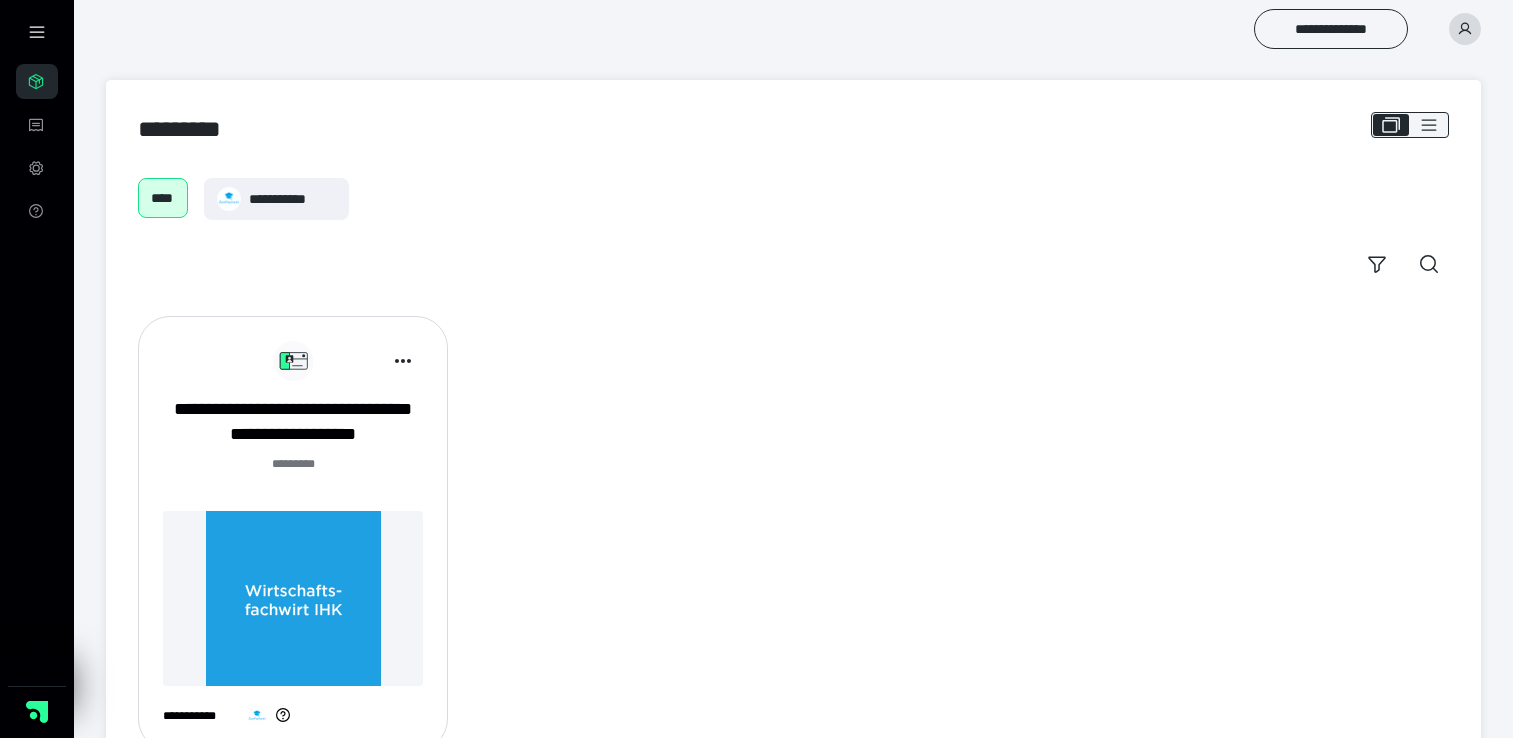 scroll, scrollTop: 0, scrollLeft: 0, axis: both 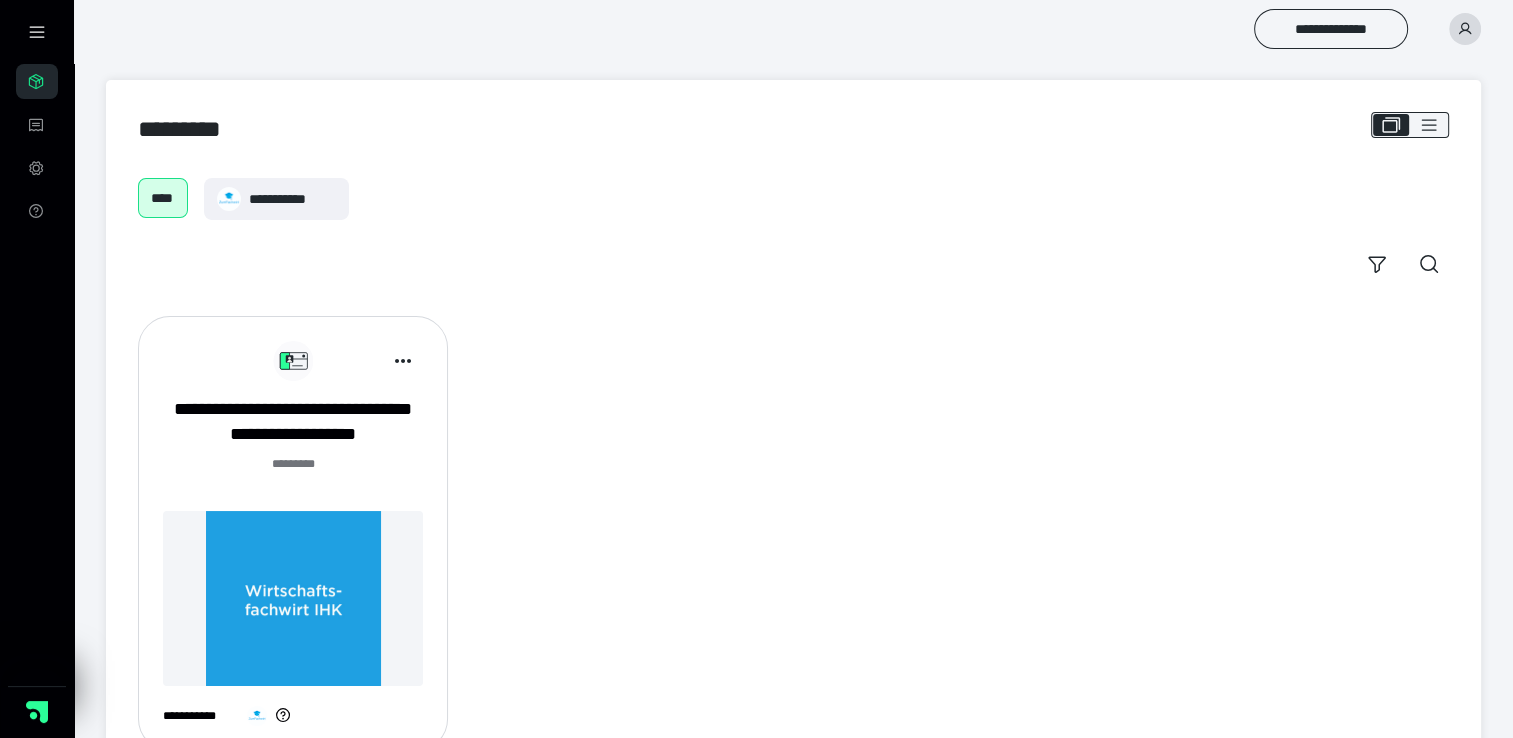 click at bounding box center [293, 598] 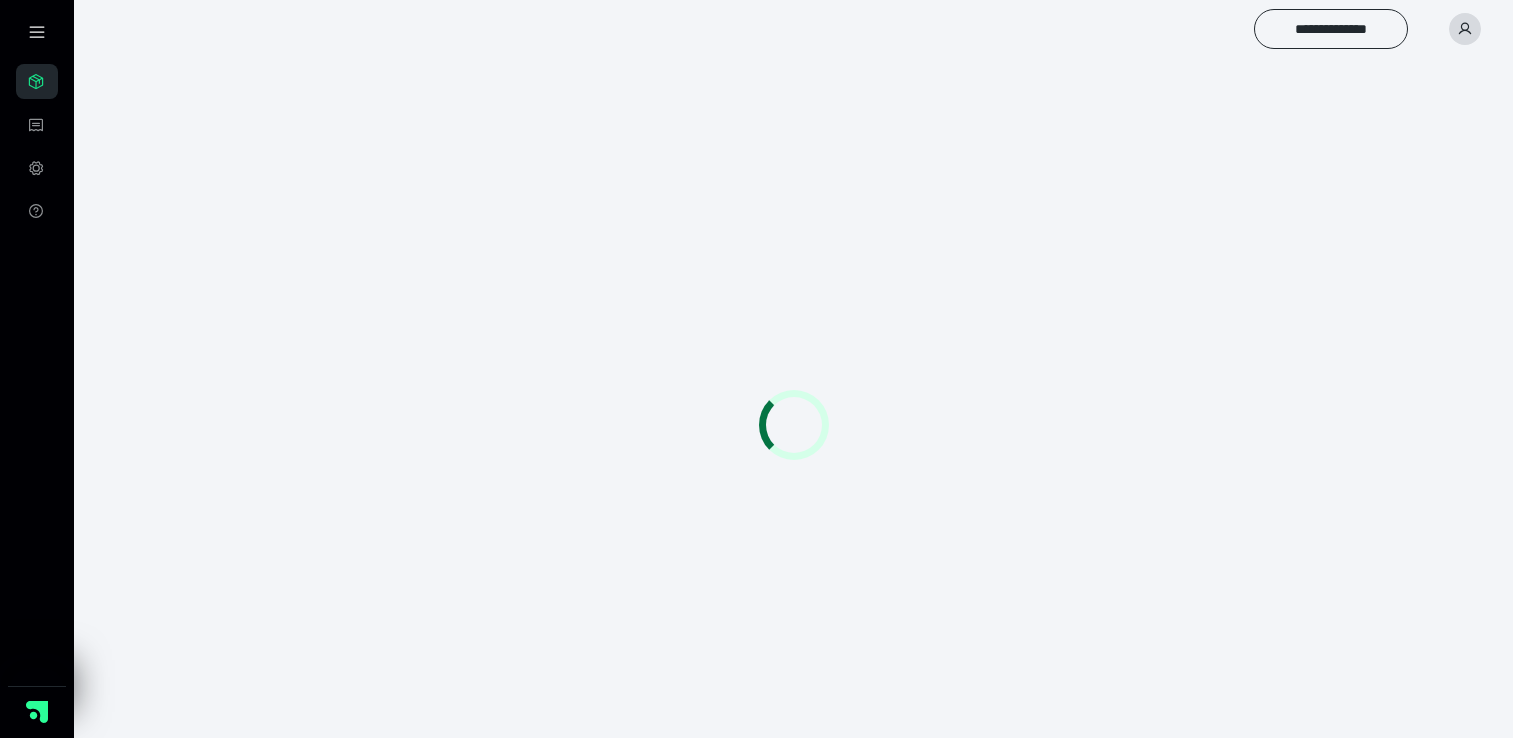 scroll, scrollTop: 0, scrollLeft: 0, axis: both 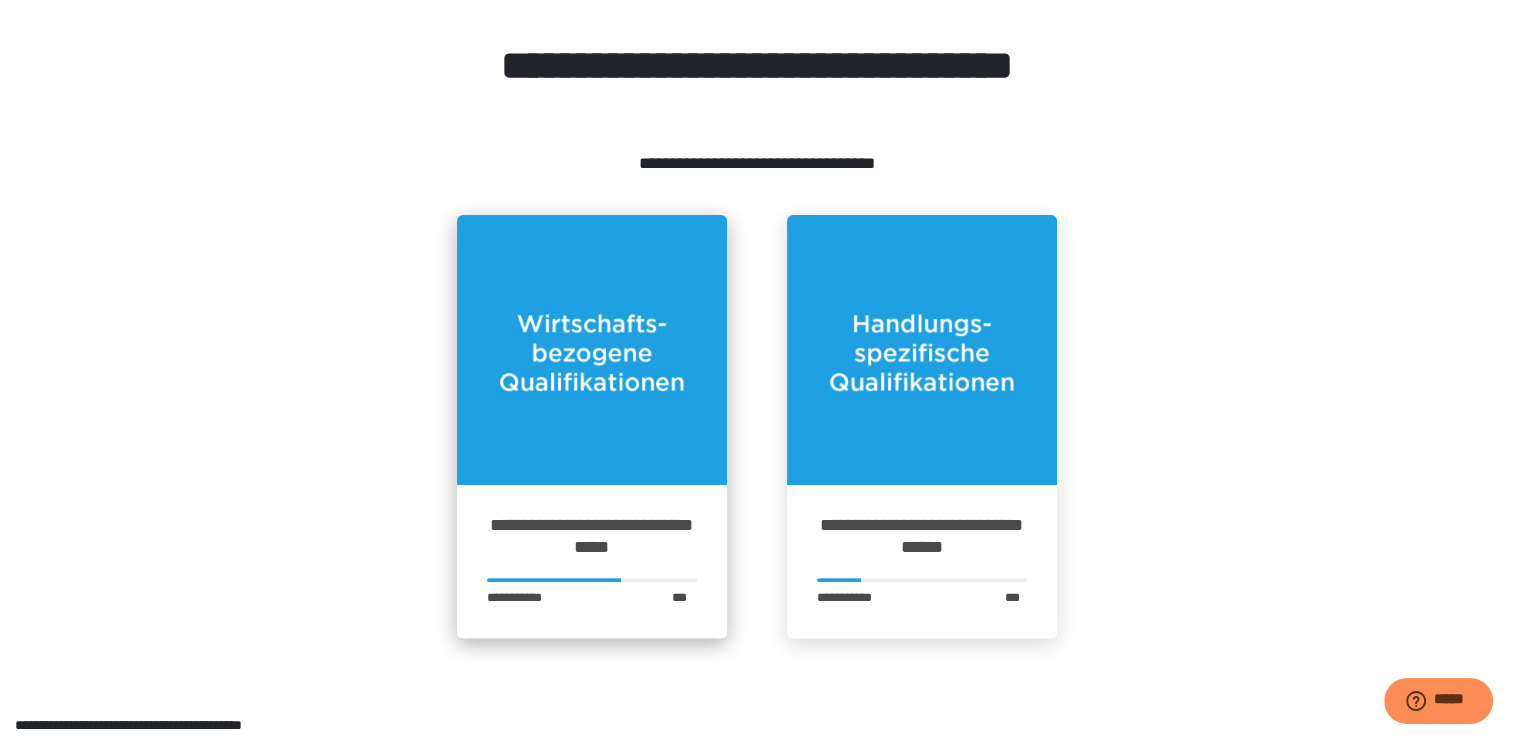 click at bounding box center [592, 350] 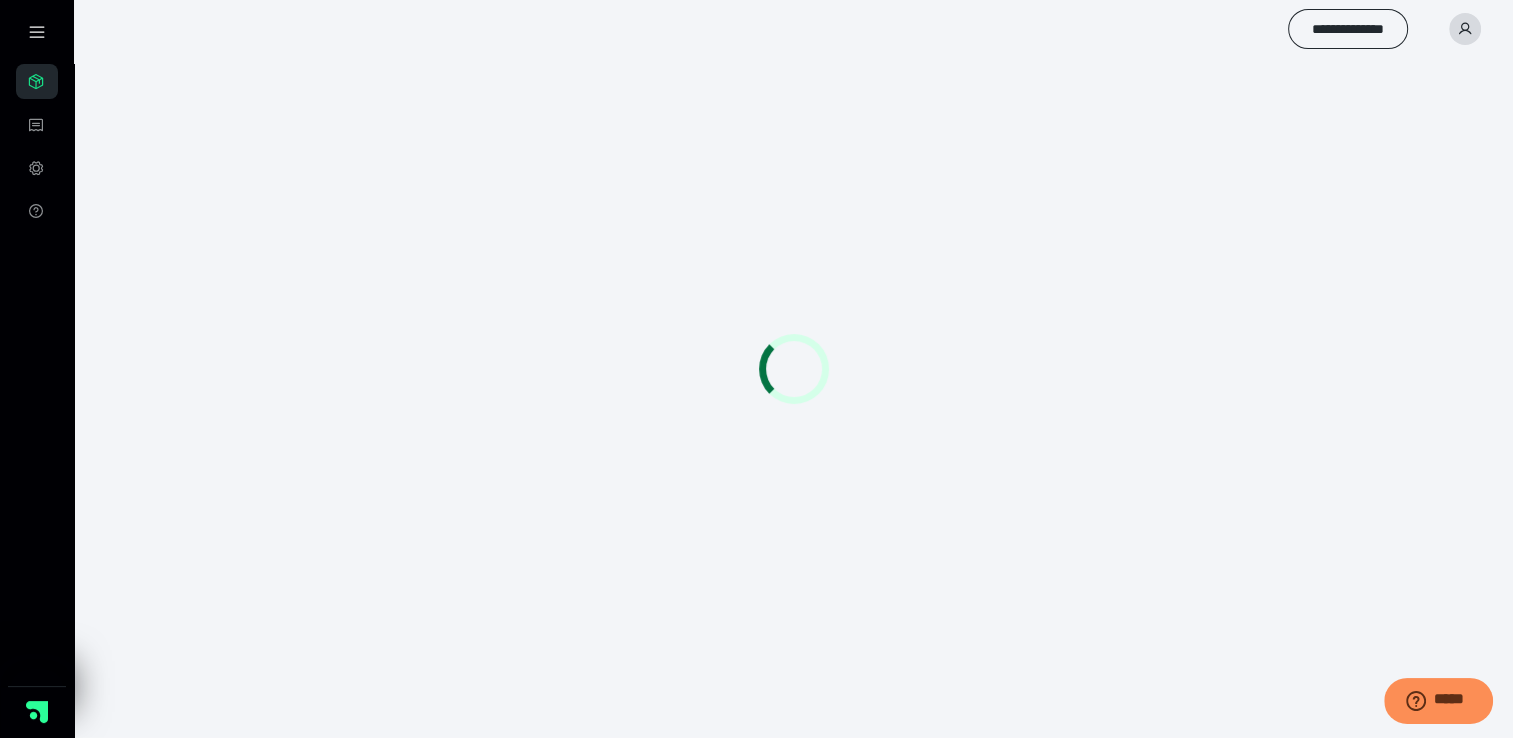 scroll, scrollTop: 0, scrollLeft: 0, axis: both 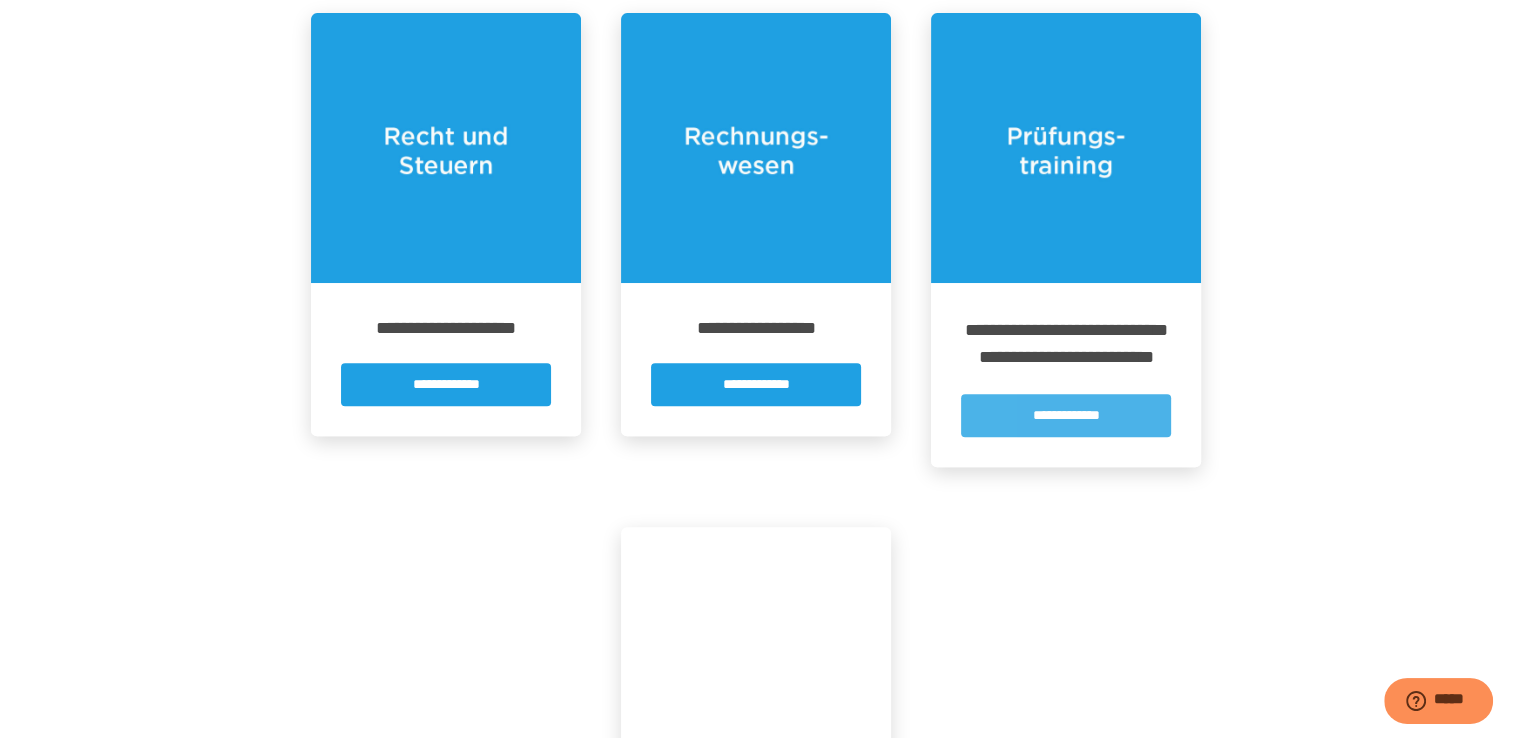 click on "**********" at bounding box center (1066, 415) 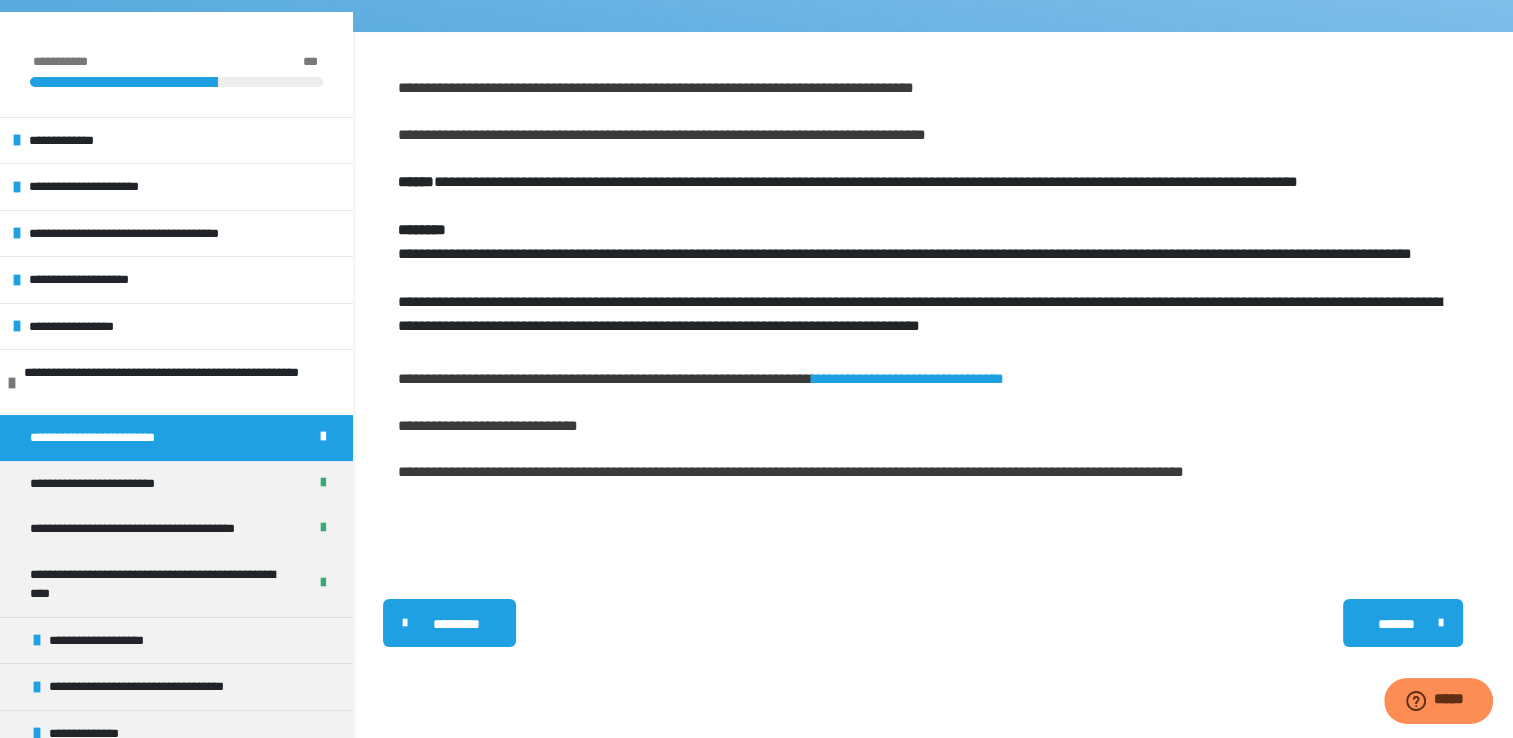 scroll, scrollTop: 323, scrollLeft: 0, axis: vertical 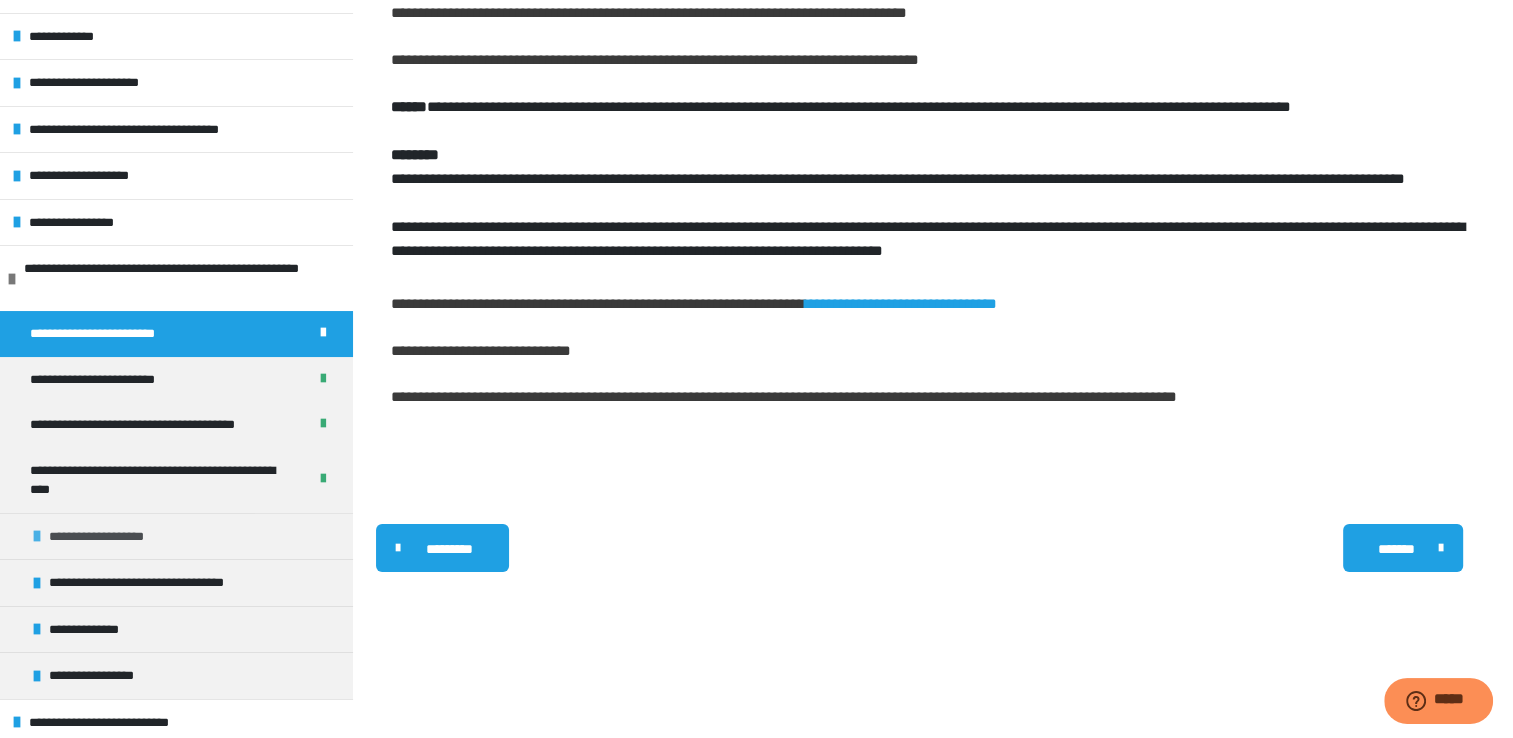 click on "**********" at bounding box center (117, 537) 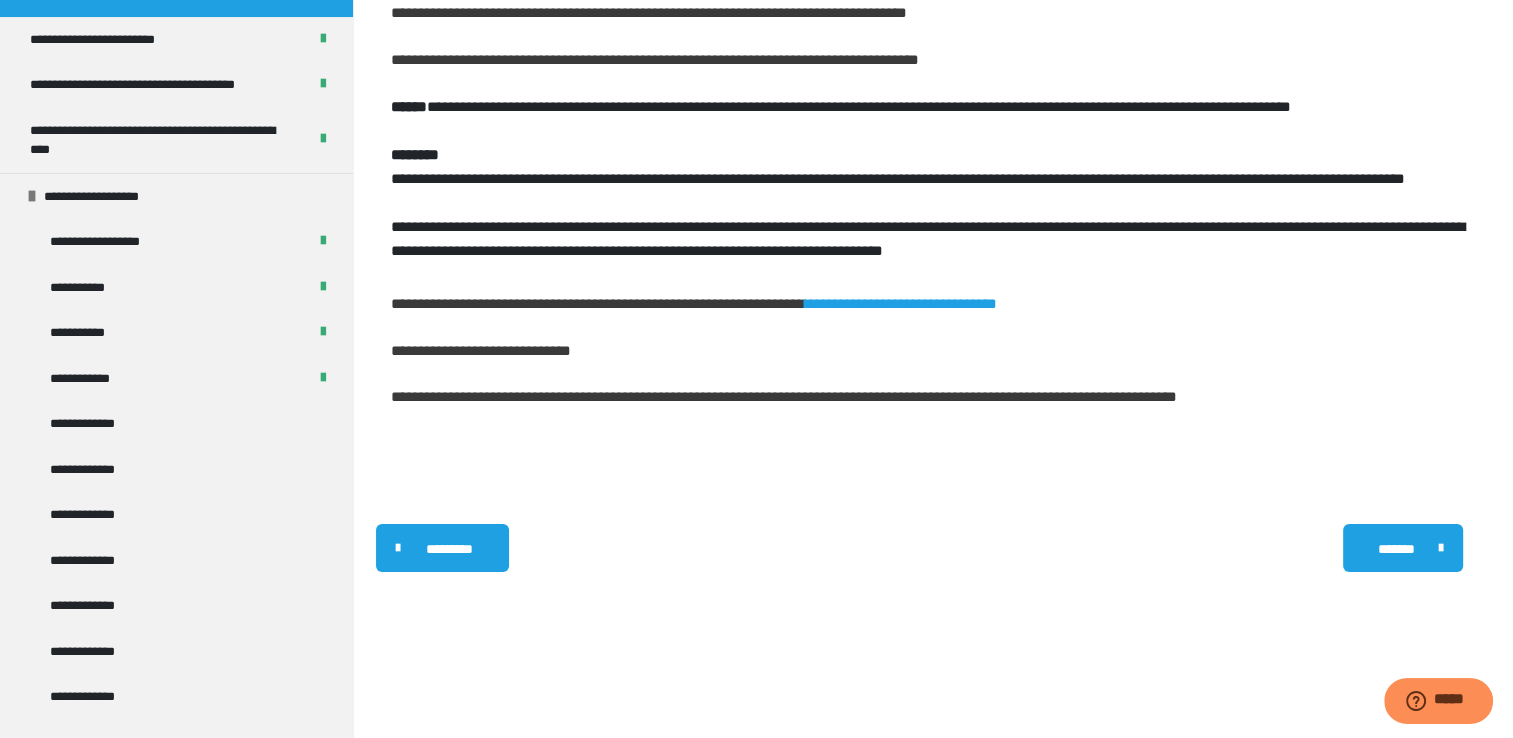 scroll, scrollTop: 444, scrollLeft: 0, axis: vertical 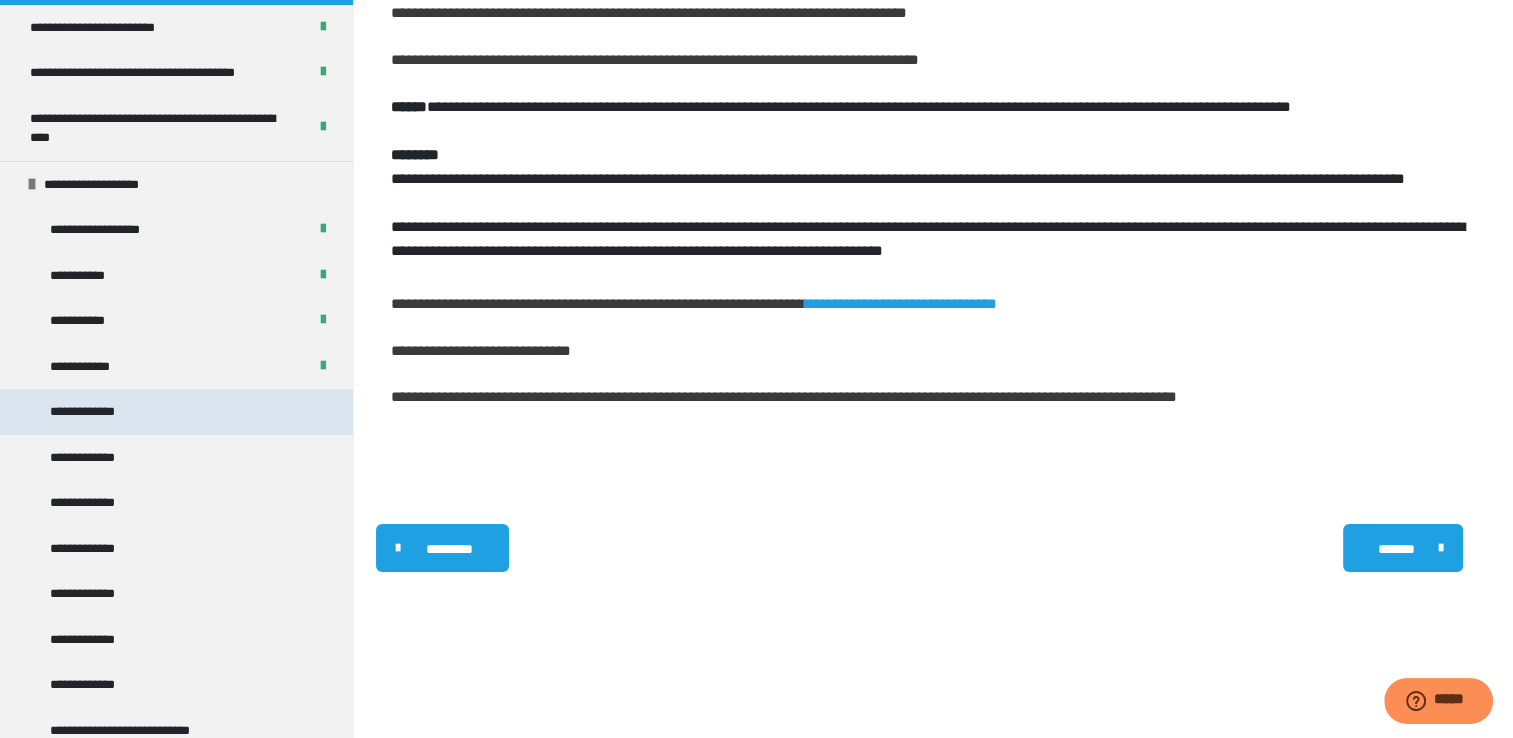 click on "**********" at bounding box center [176, 412] 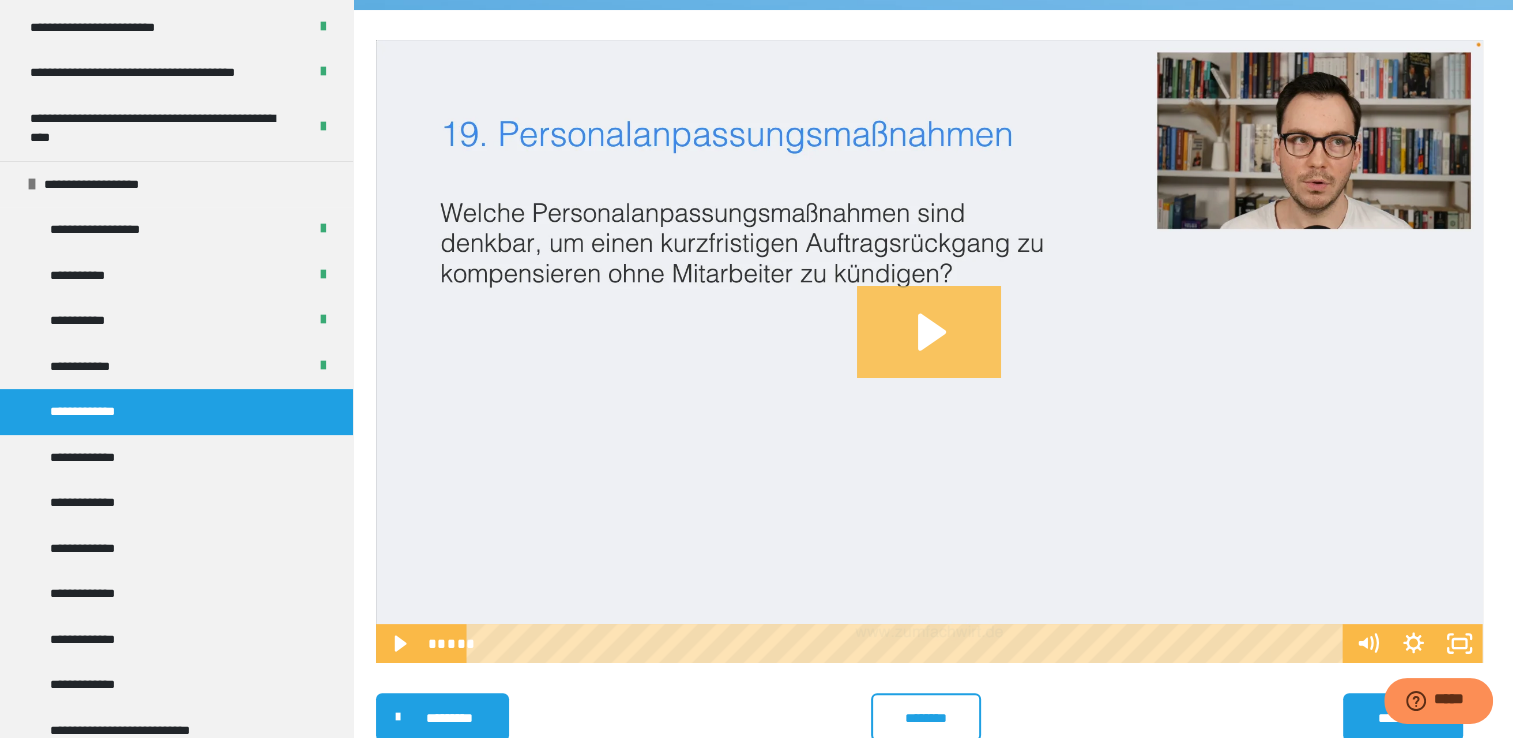 click 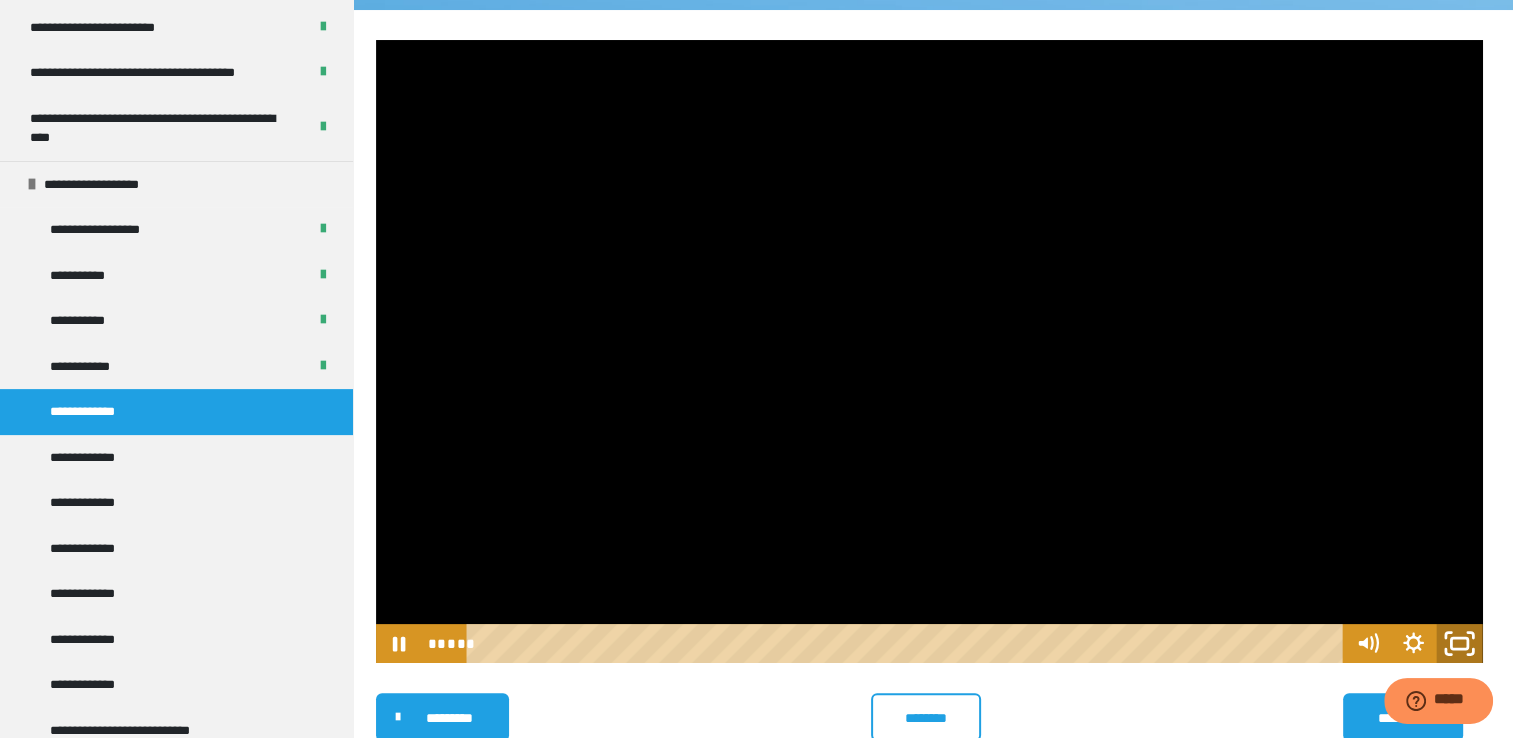 click 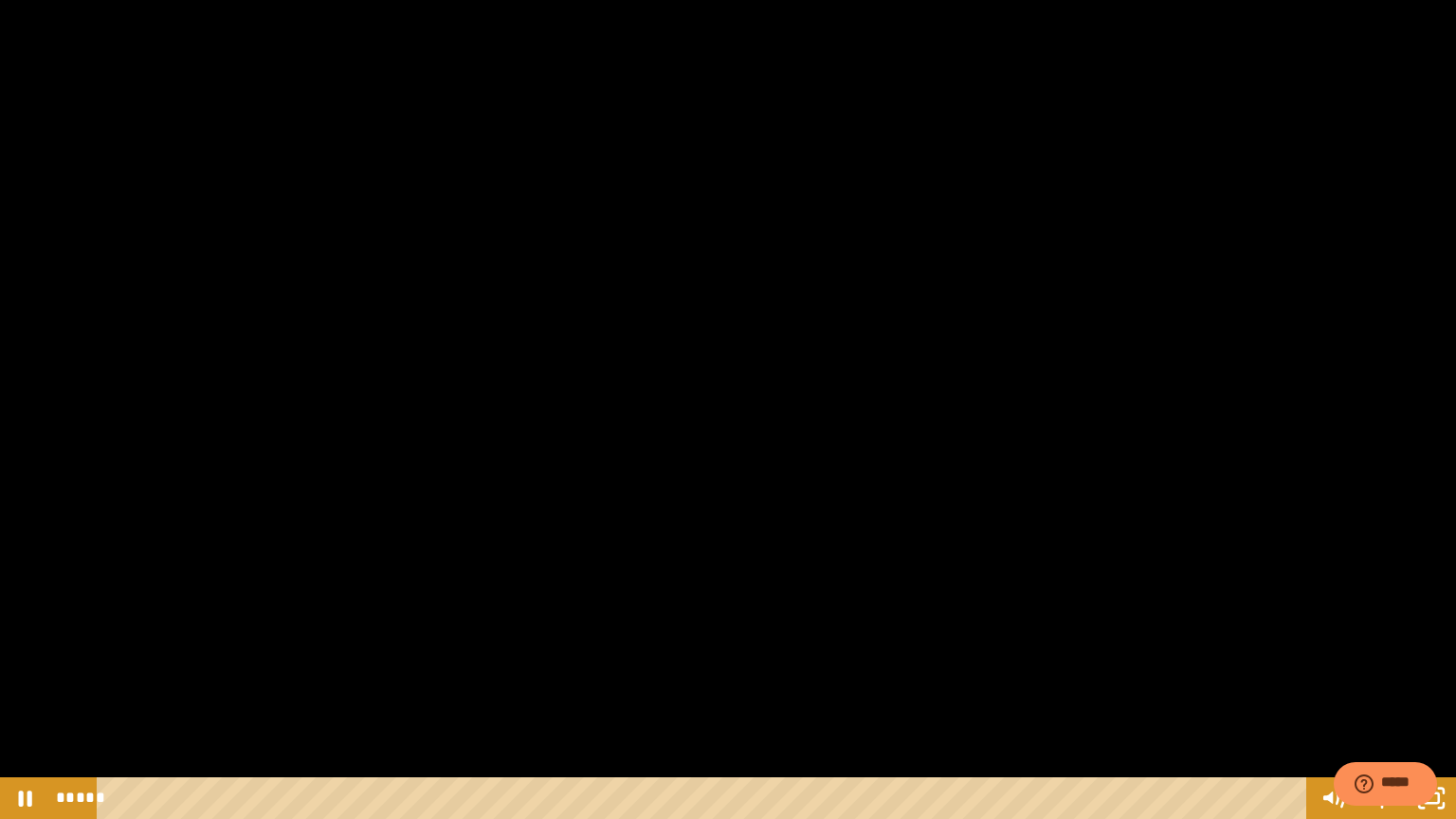 click at bounding box center (728, 410) 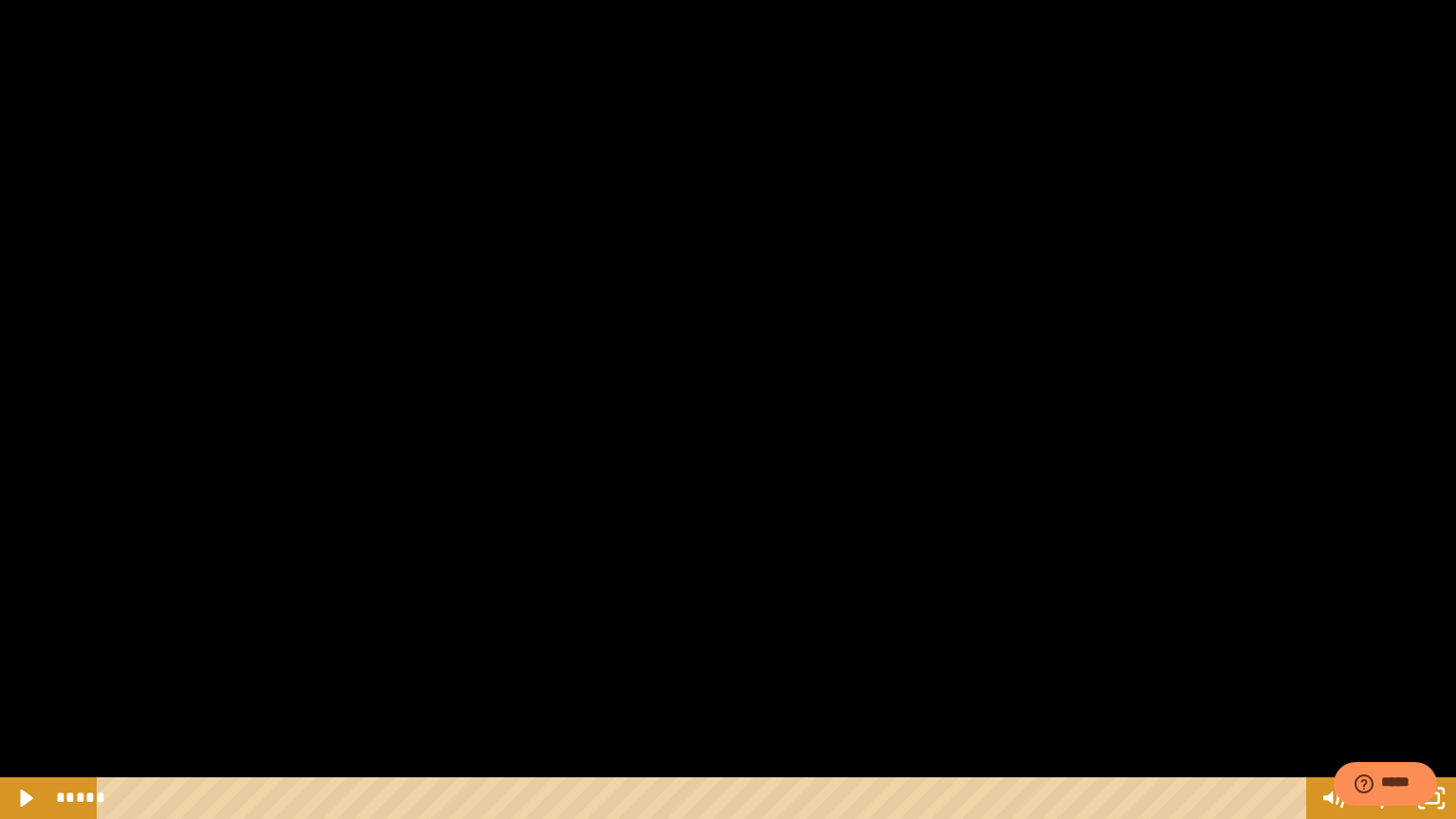click at bounding box center (728, 410) 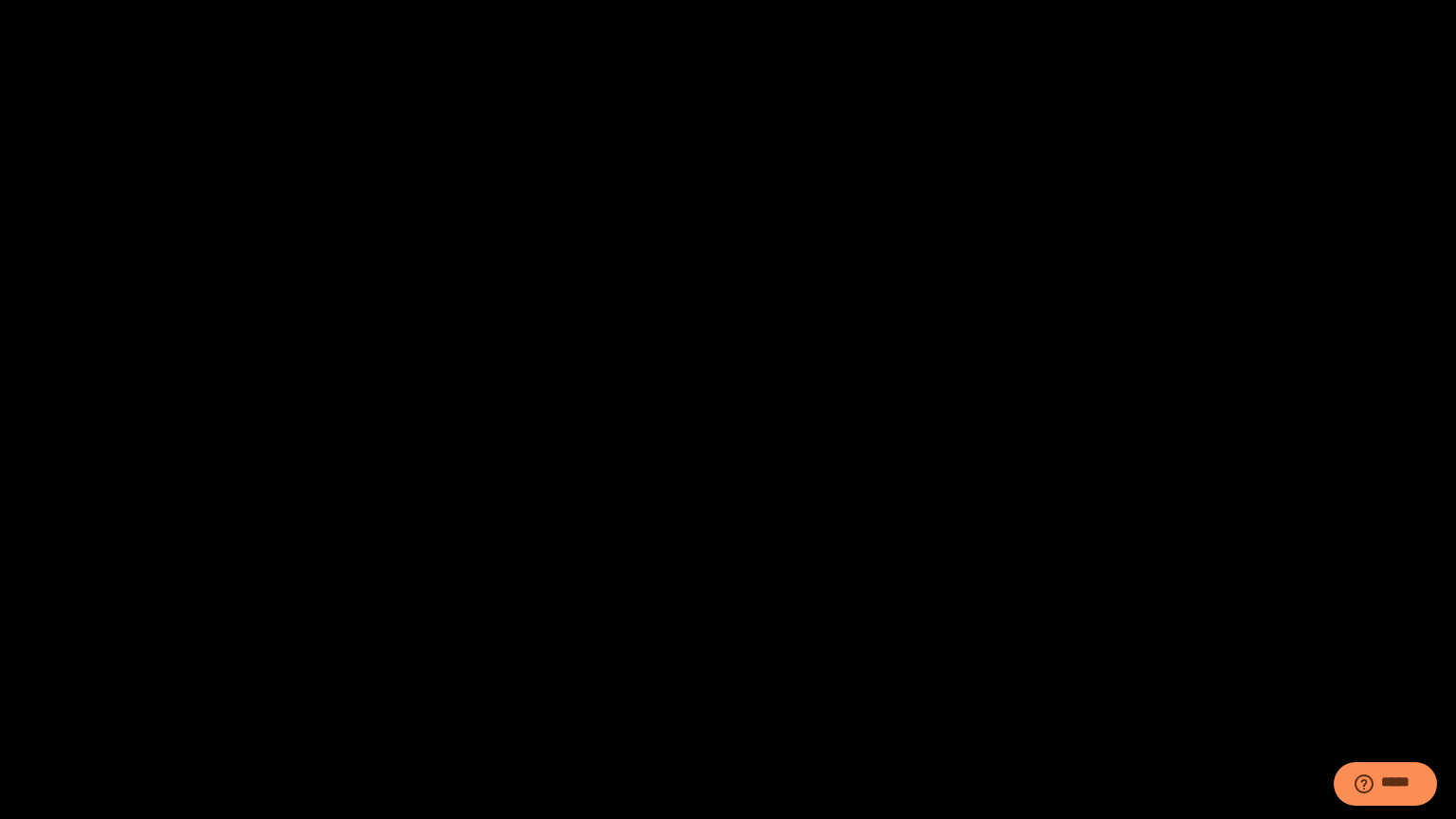 click at bounding box center (728, 410) 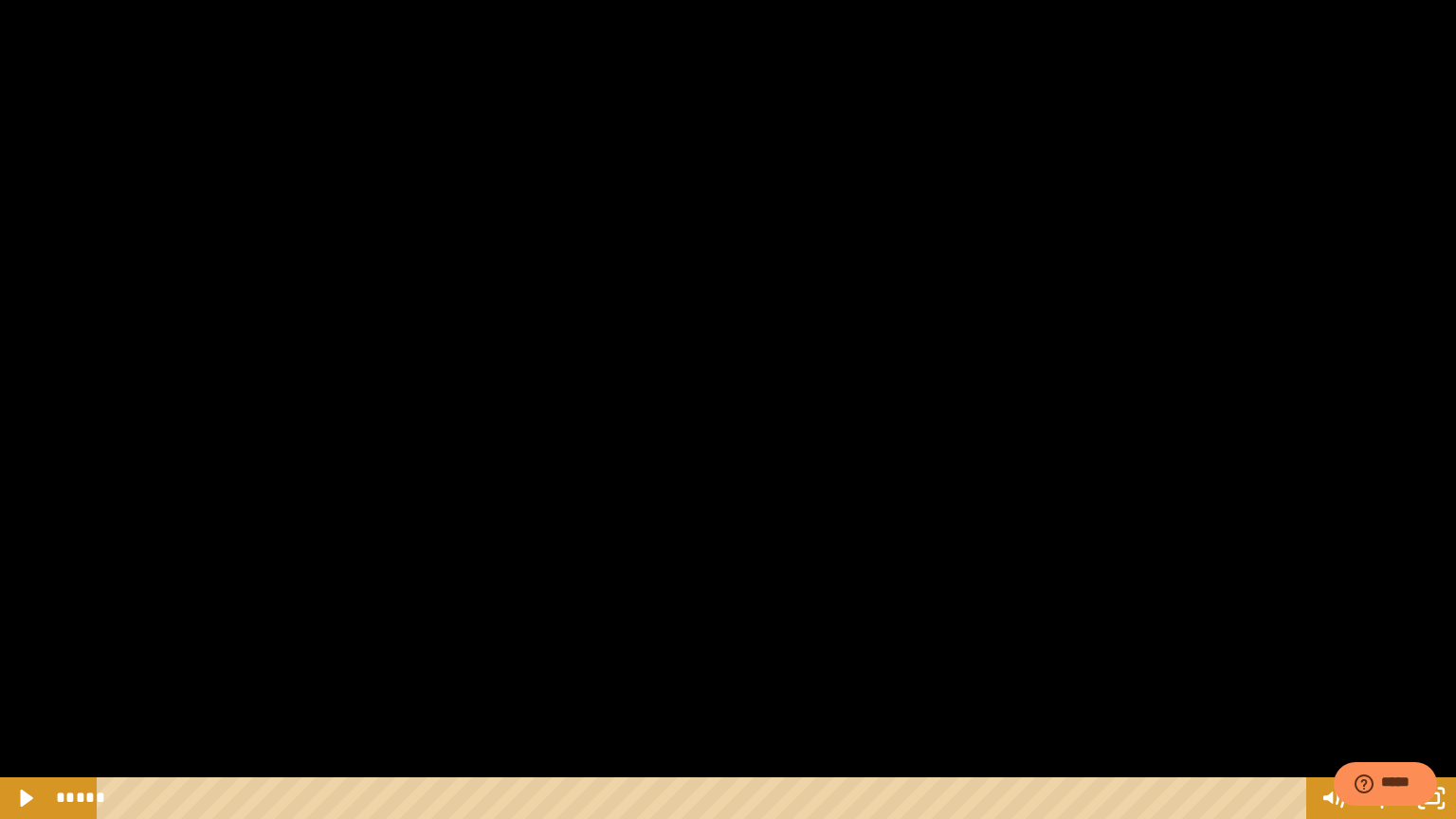 click at bounding box center (728, 410) 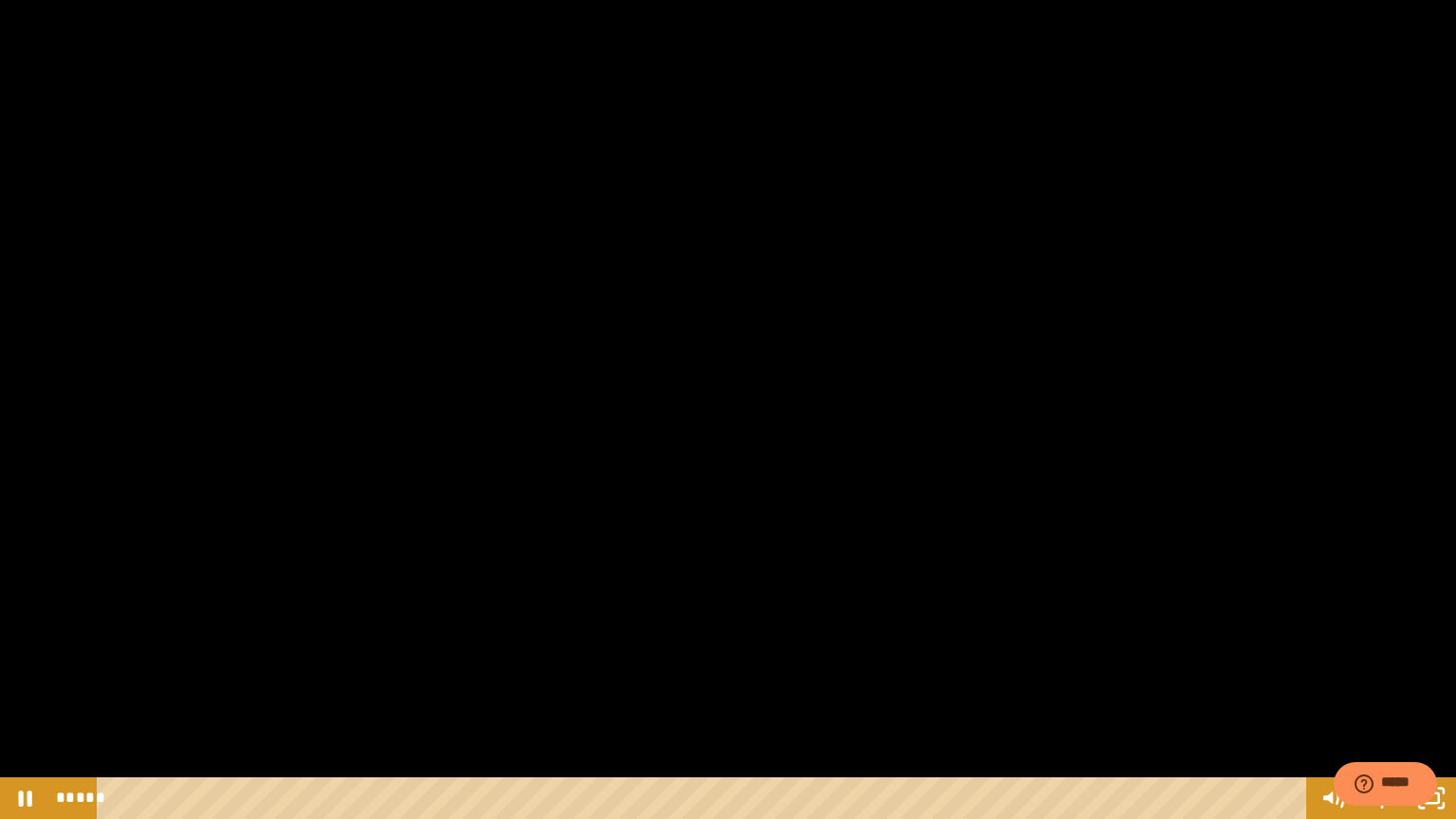 click at bounding box center (728, 410) 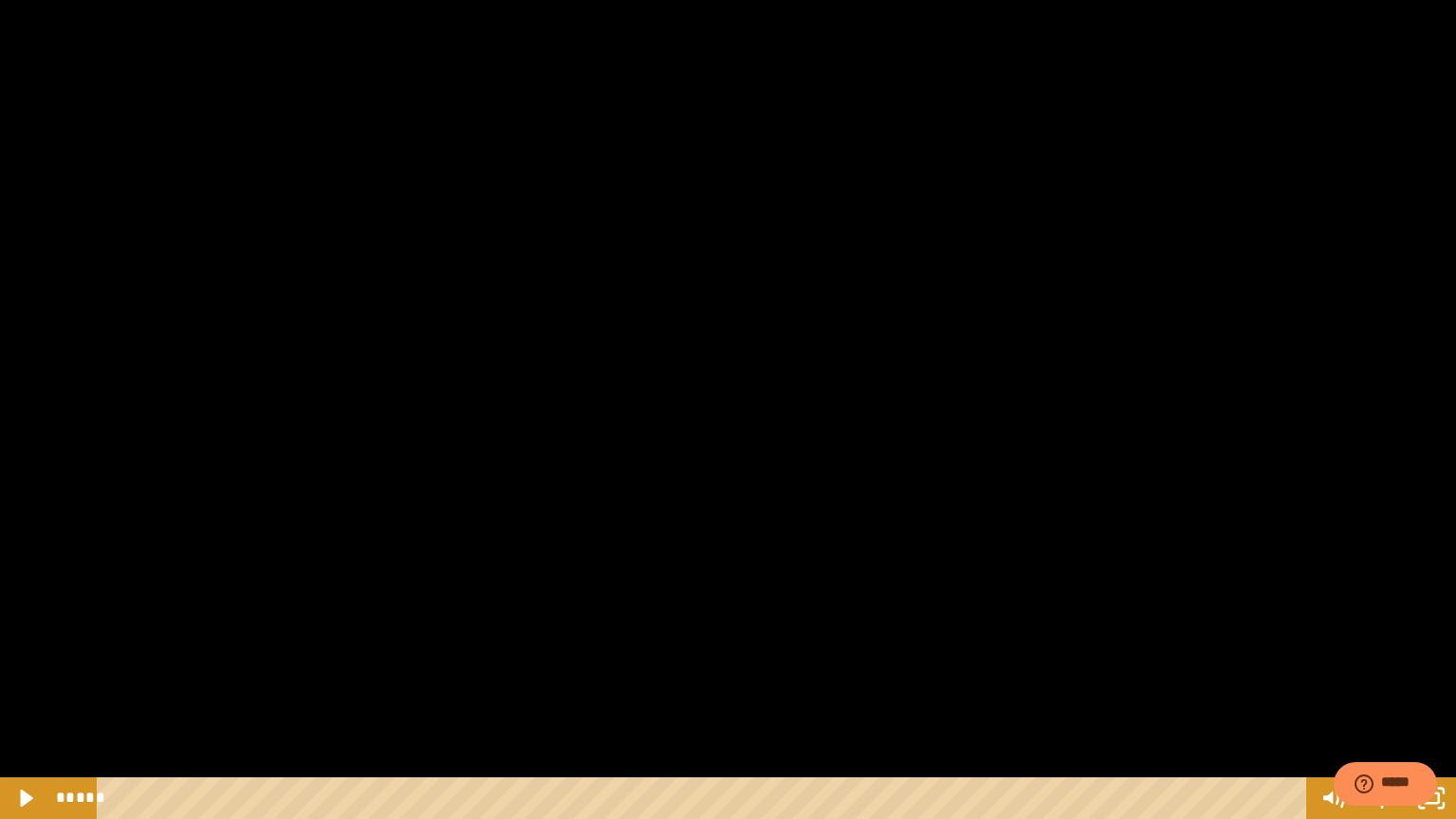 click at bounding box center [728, 410] 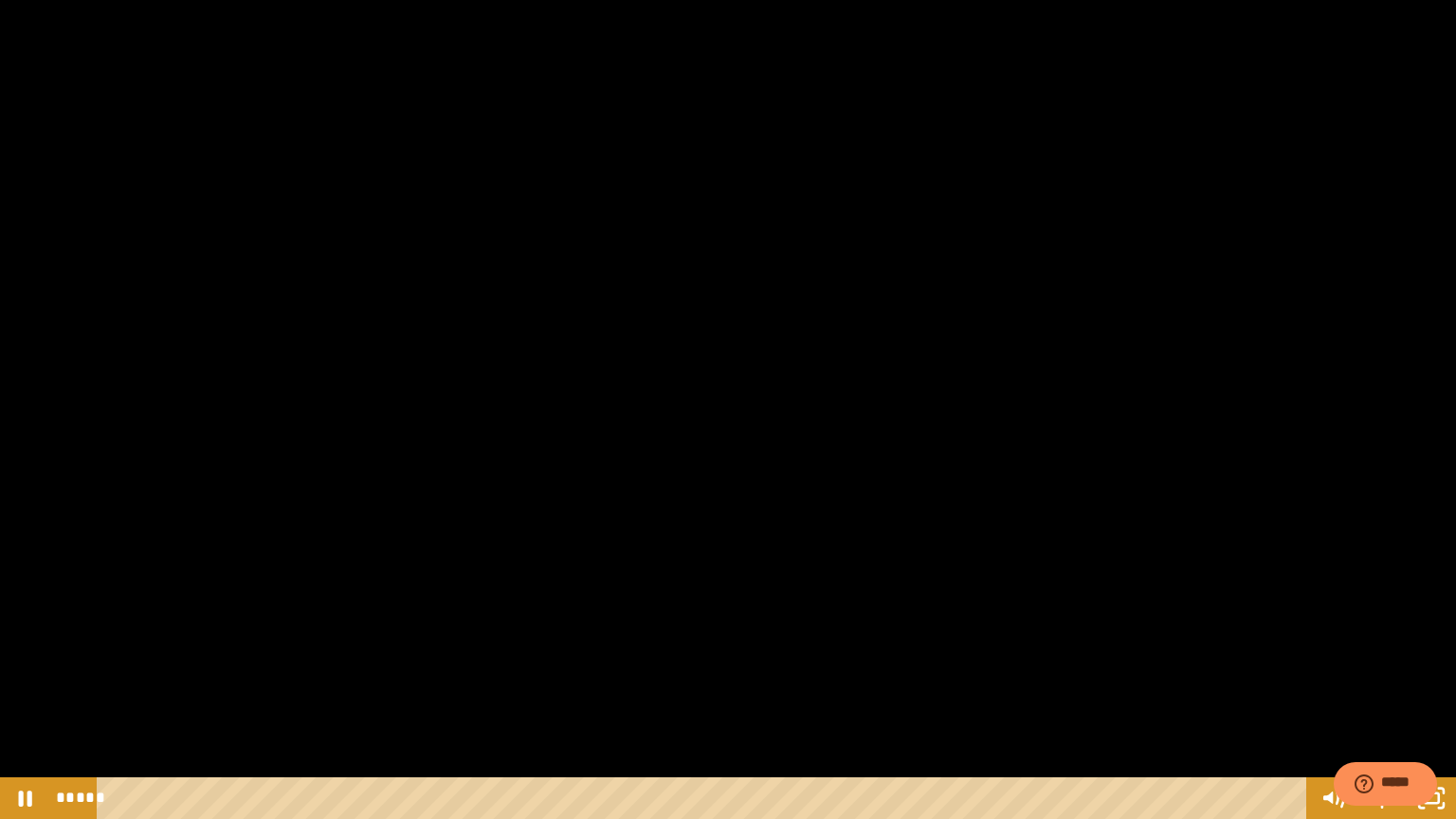 click at bounding box center [728, 410] 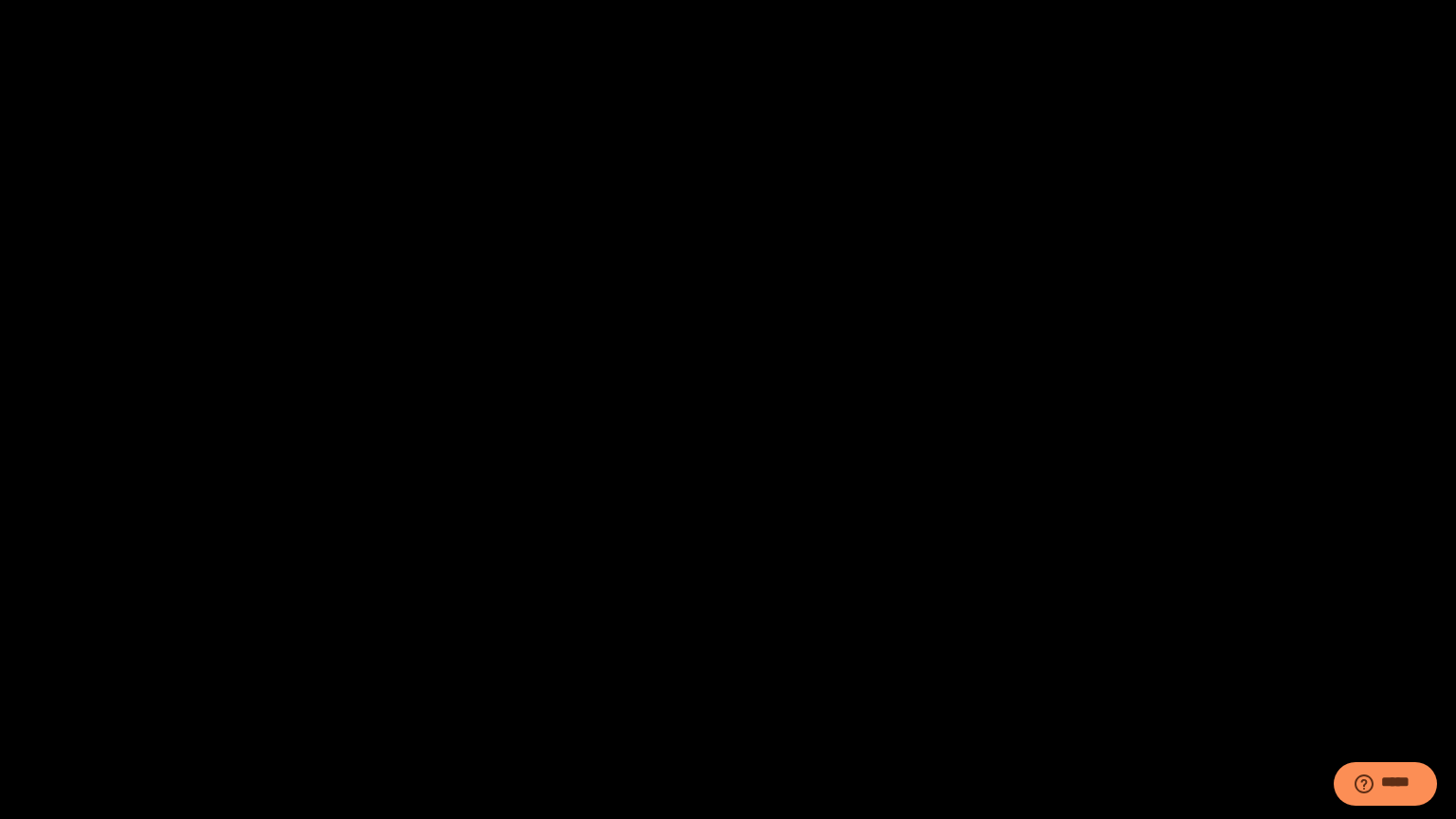 click at bounding box center (728, 410) 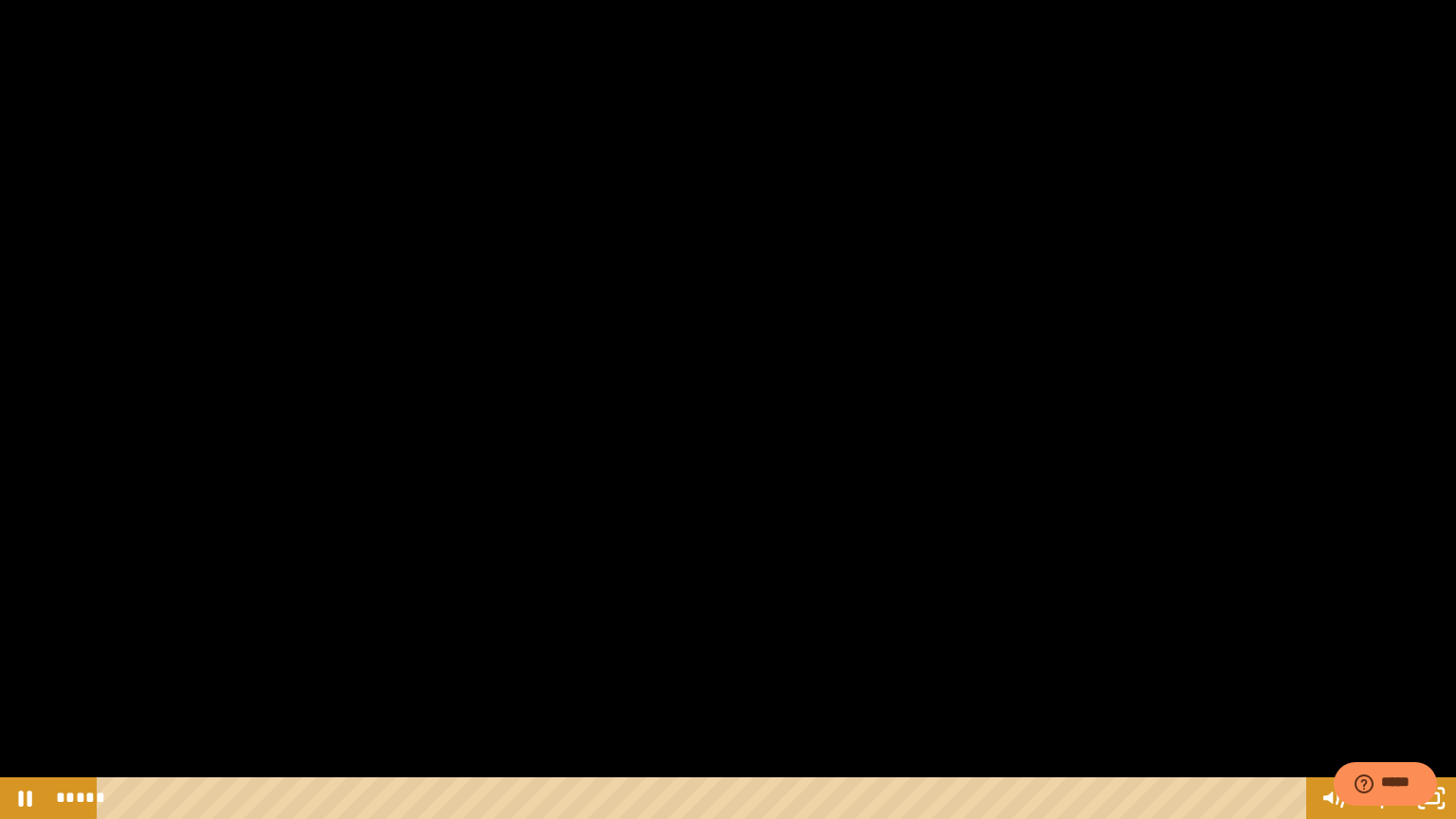 click at bounding box center [728, 410] 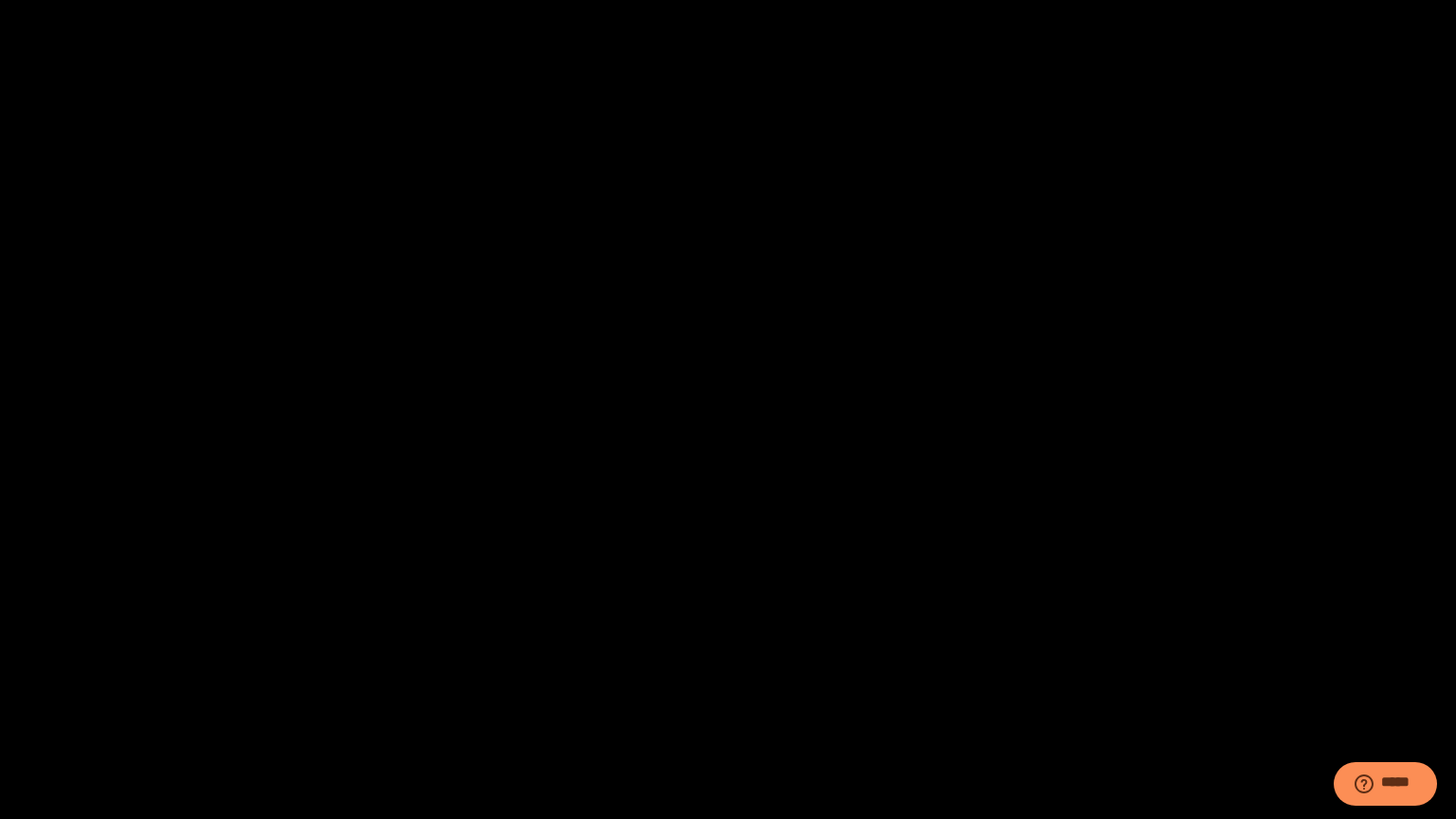 click at bounding box center [728, 410] 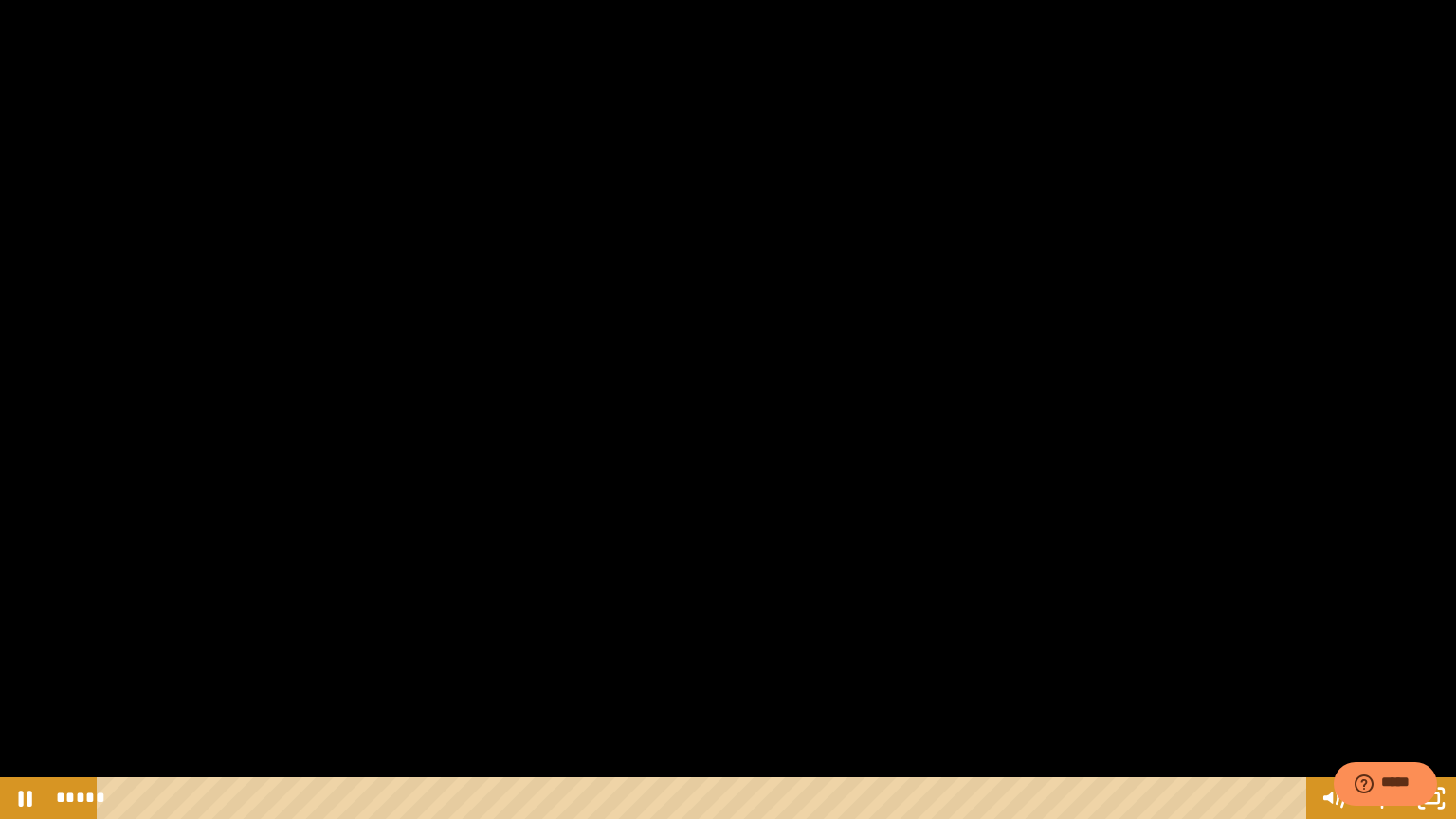 click at bounding box center (728, 410) 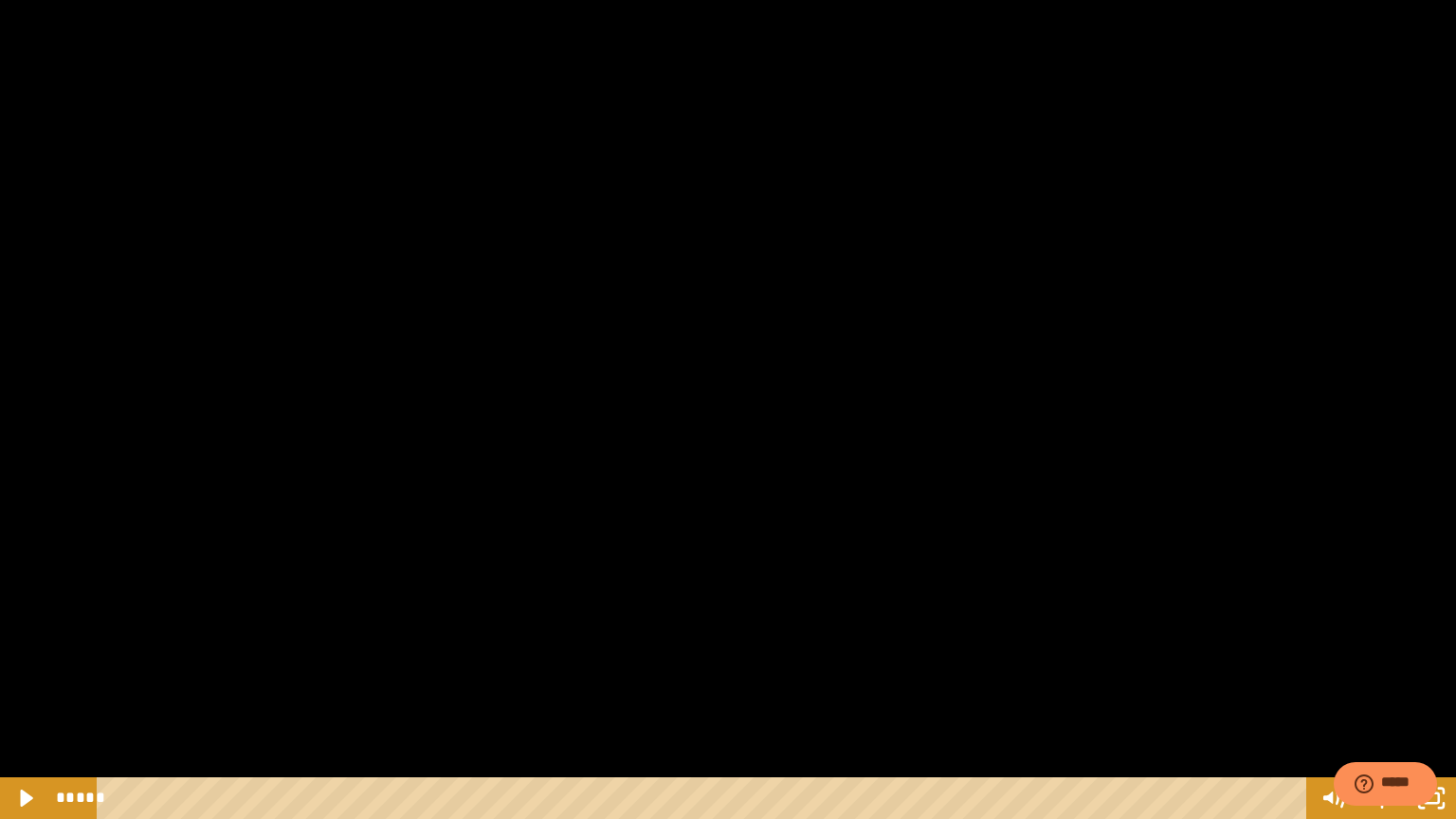 click at bounding box center [728, 410] 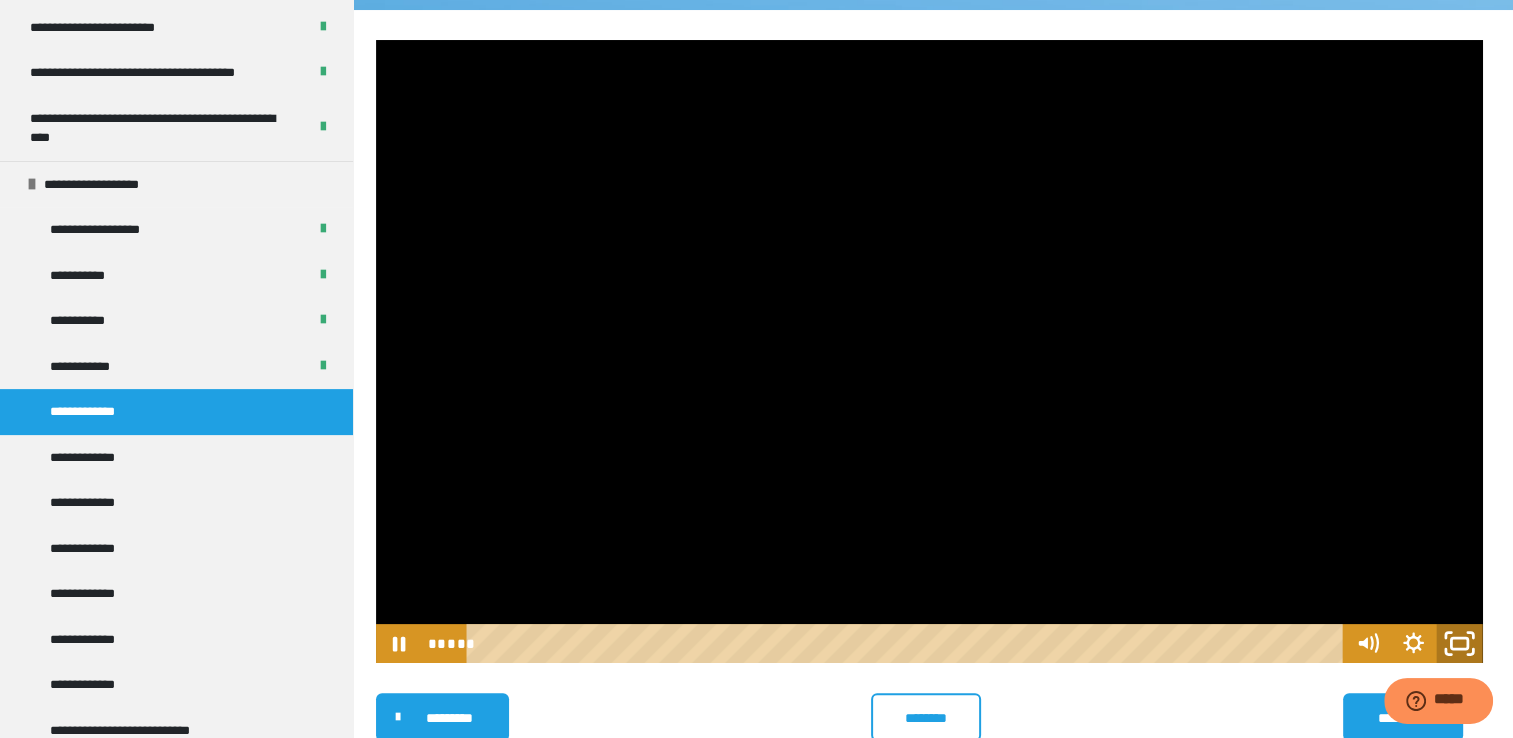 click 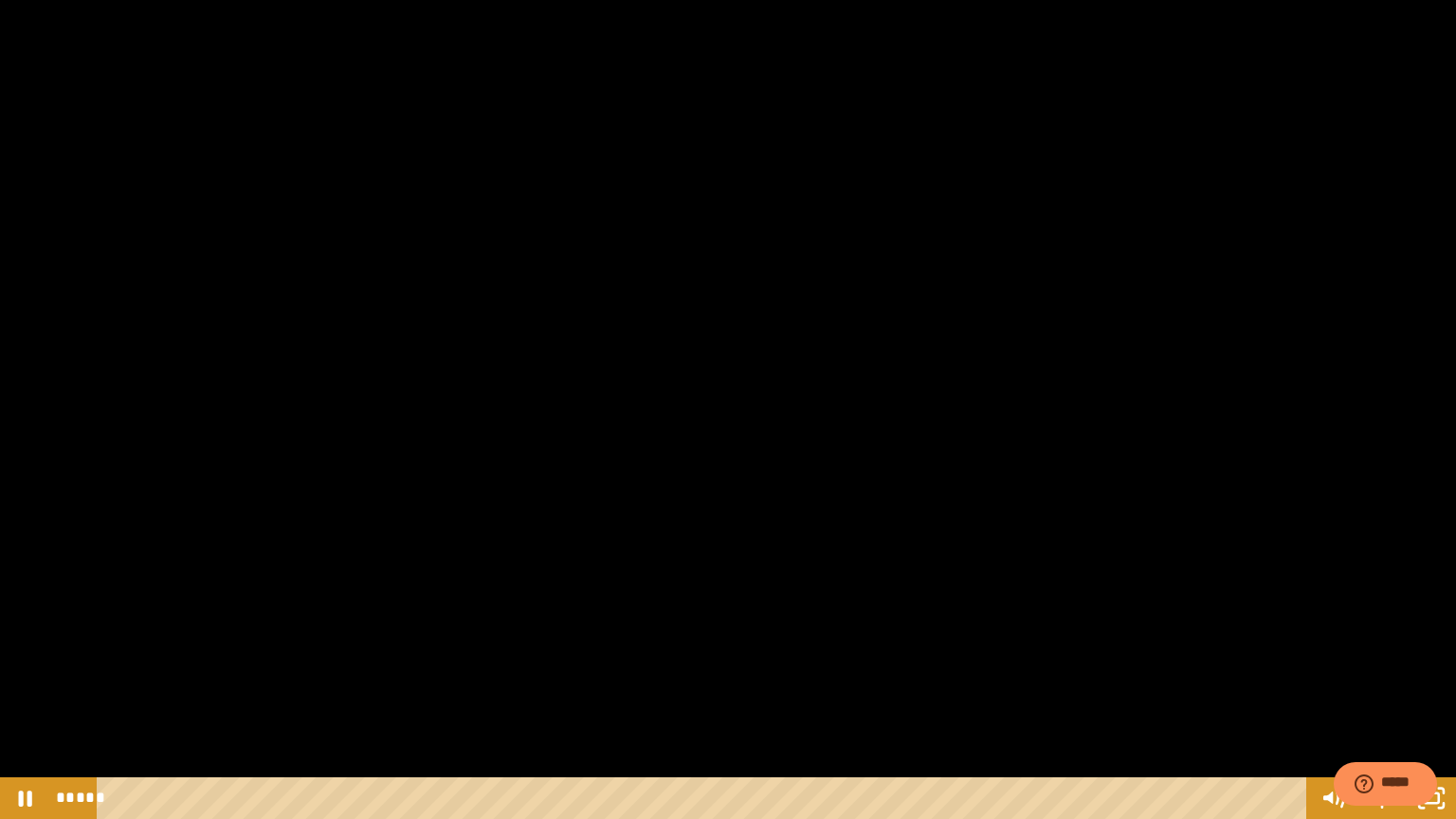 click at bounding box center [728, 410] 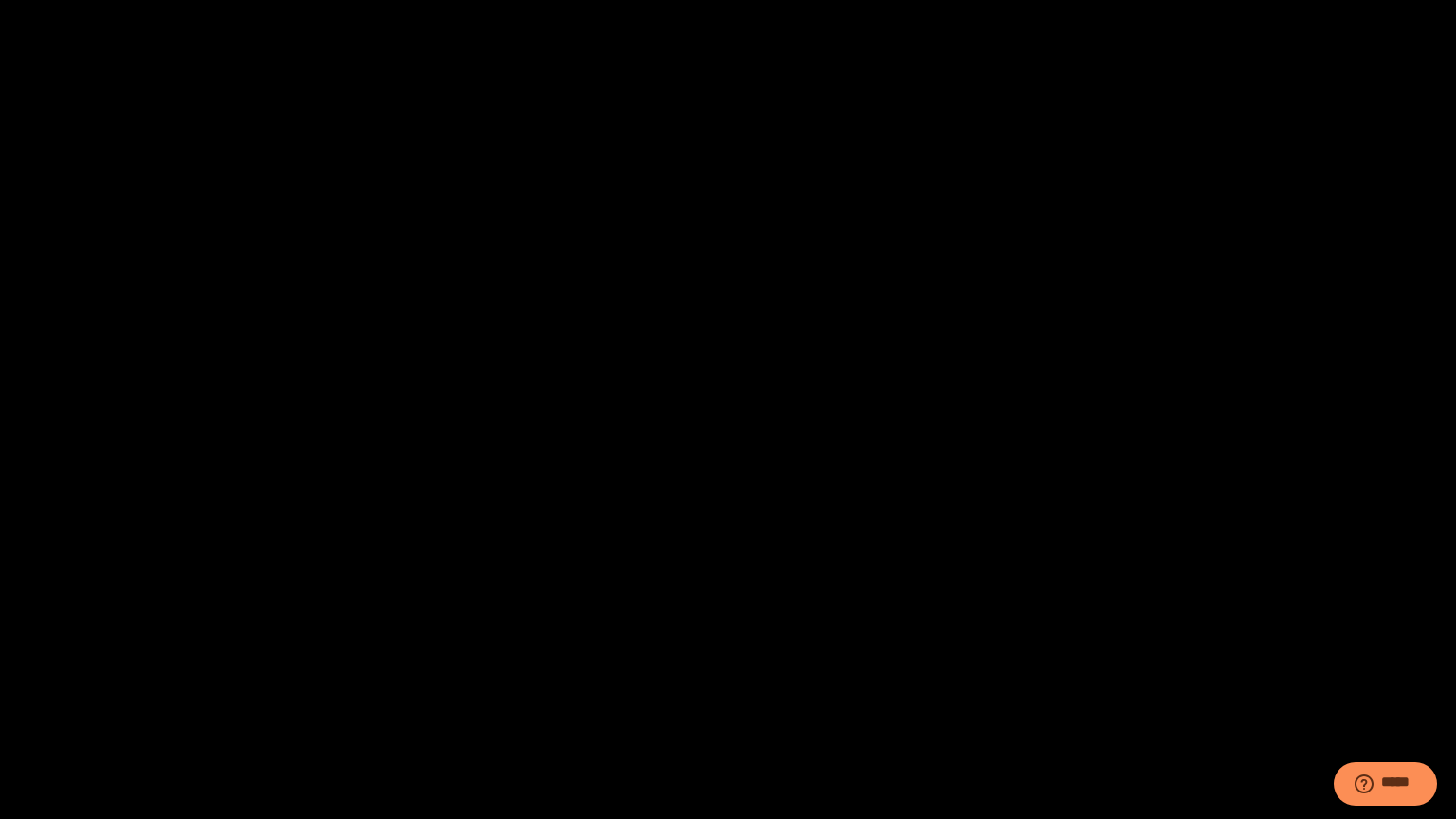 click at bounding box center (728, 410) 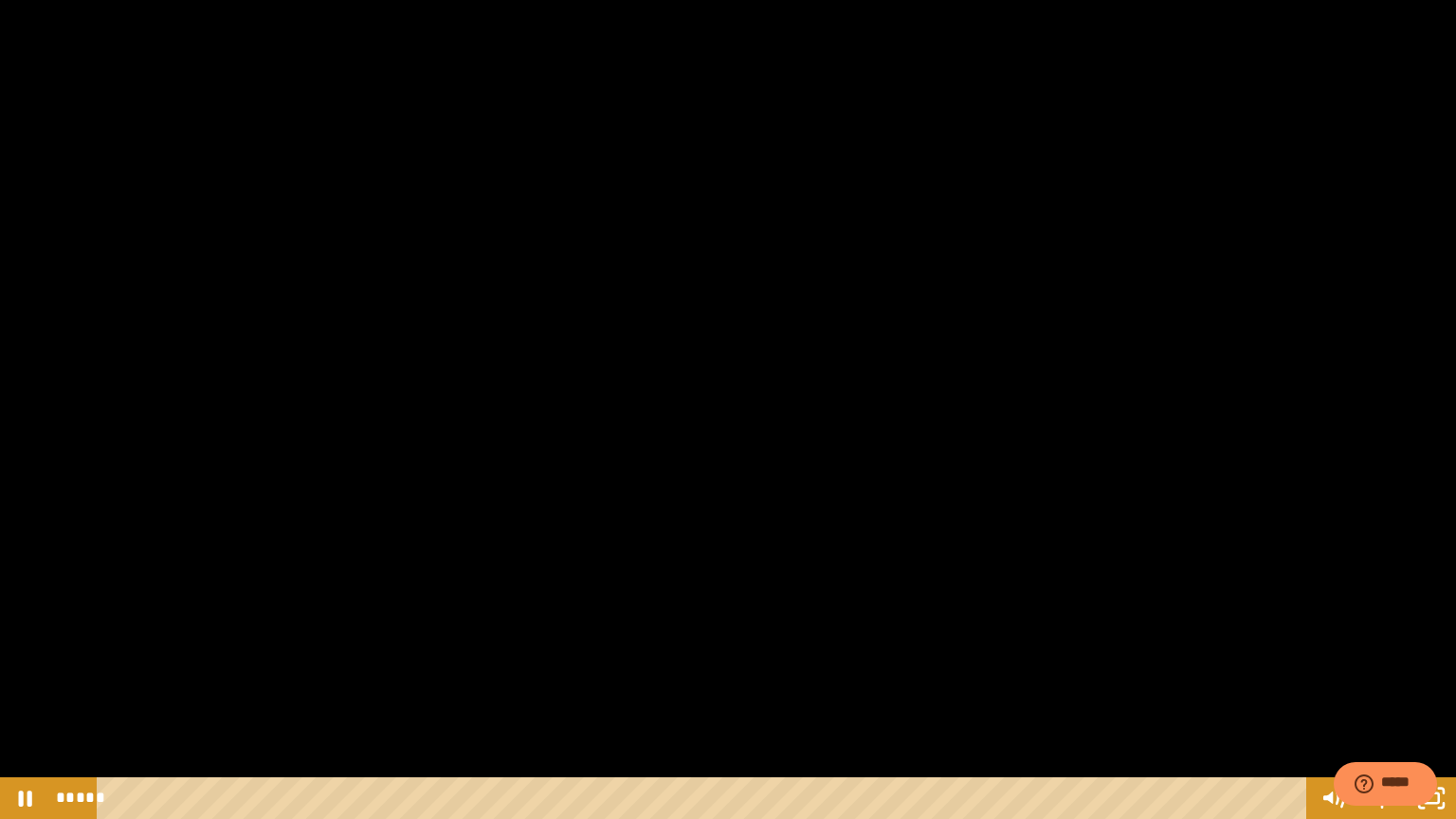 drag, startPoint x: 754, startPoint y: 422, endPoint x: 688, endPoint y: 446, distance: 70.228199 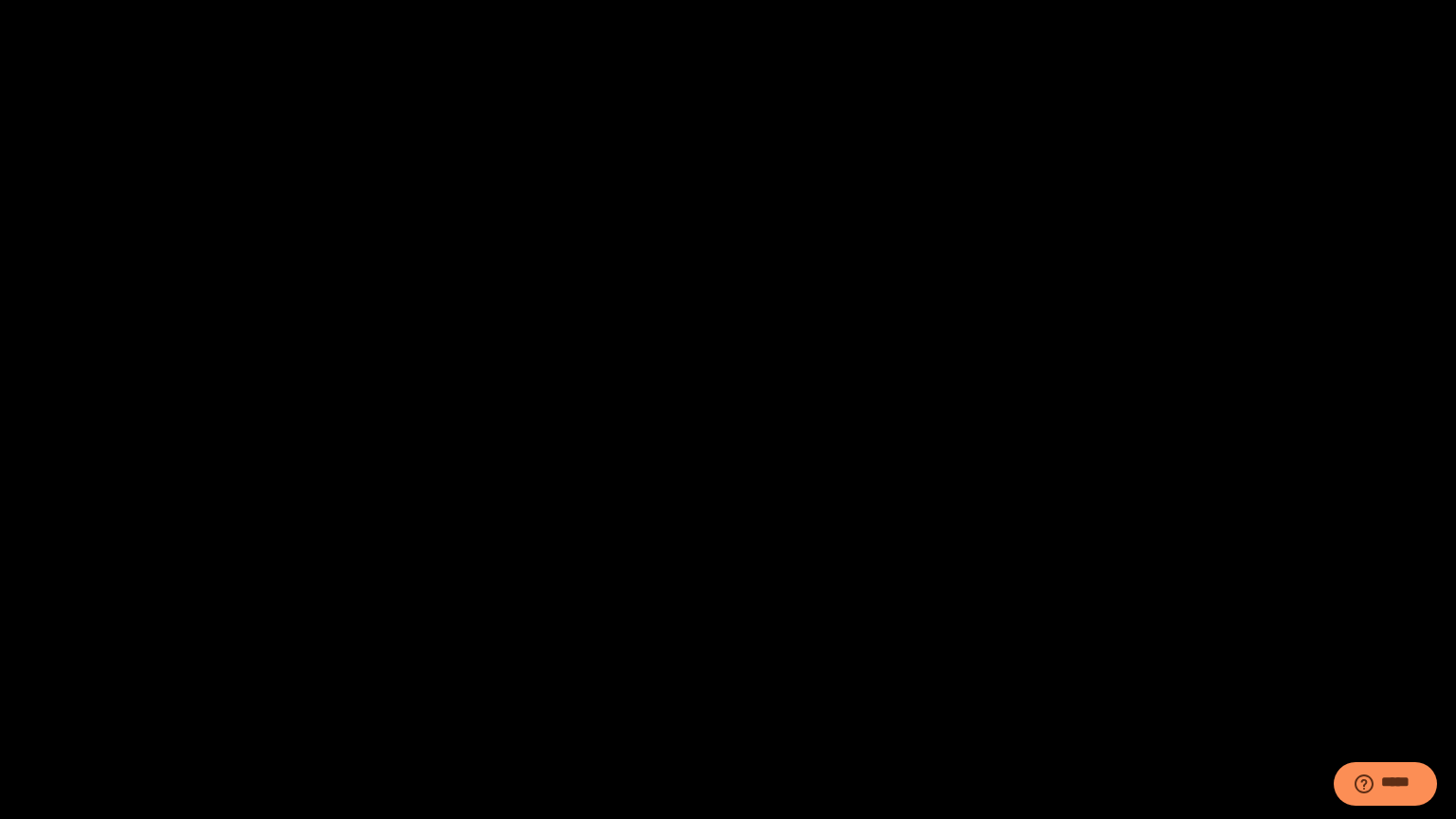 click at bounding box center (728, 410) 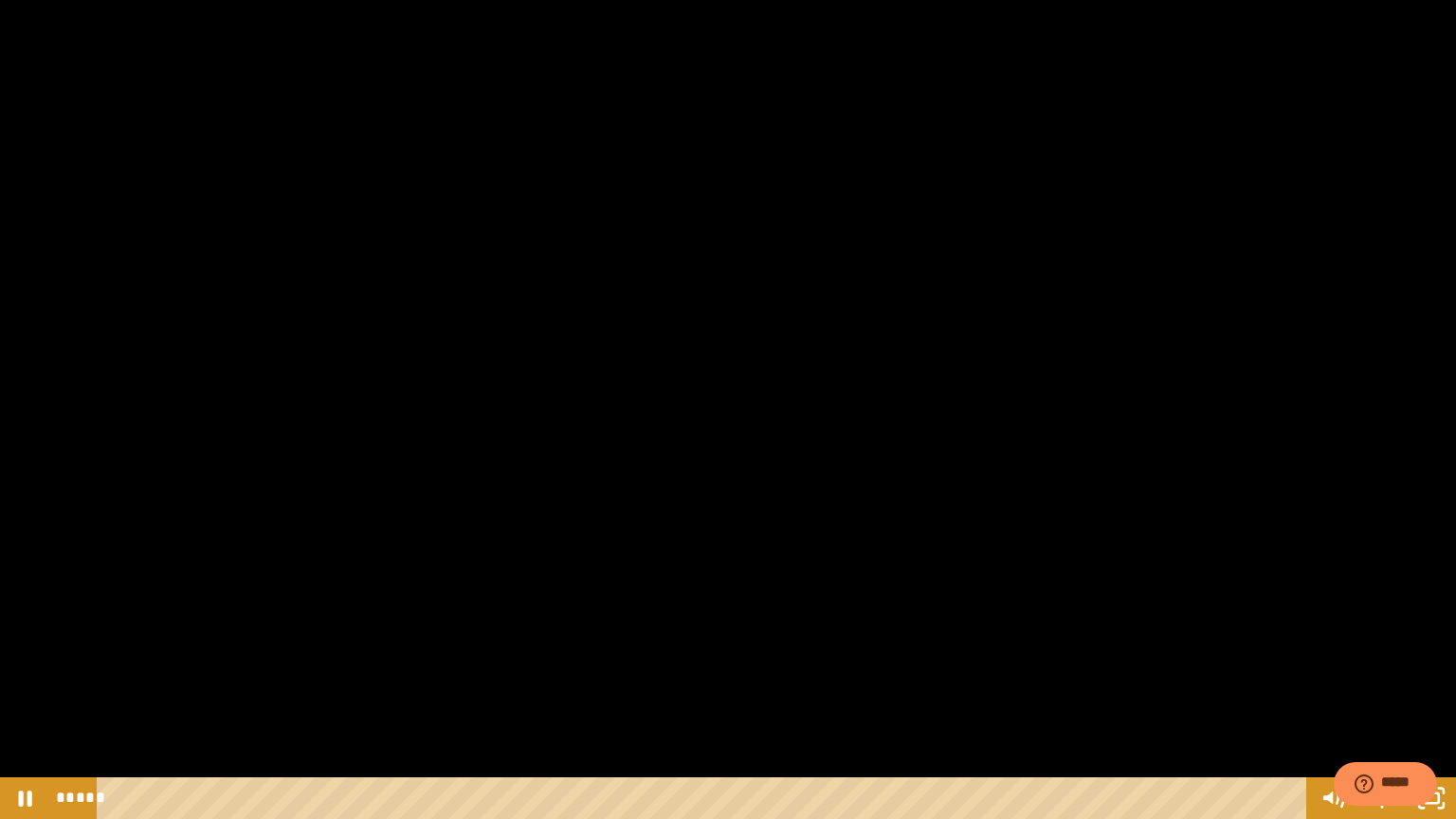 click at bounding box center (728, 410) 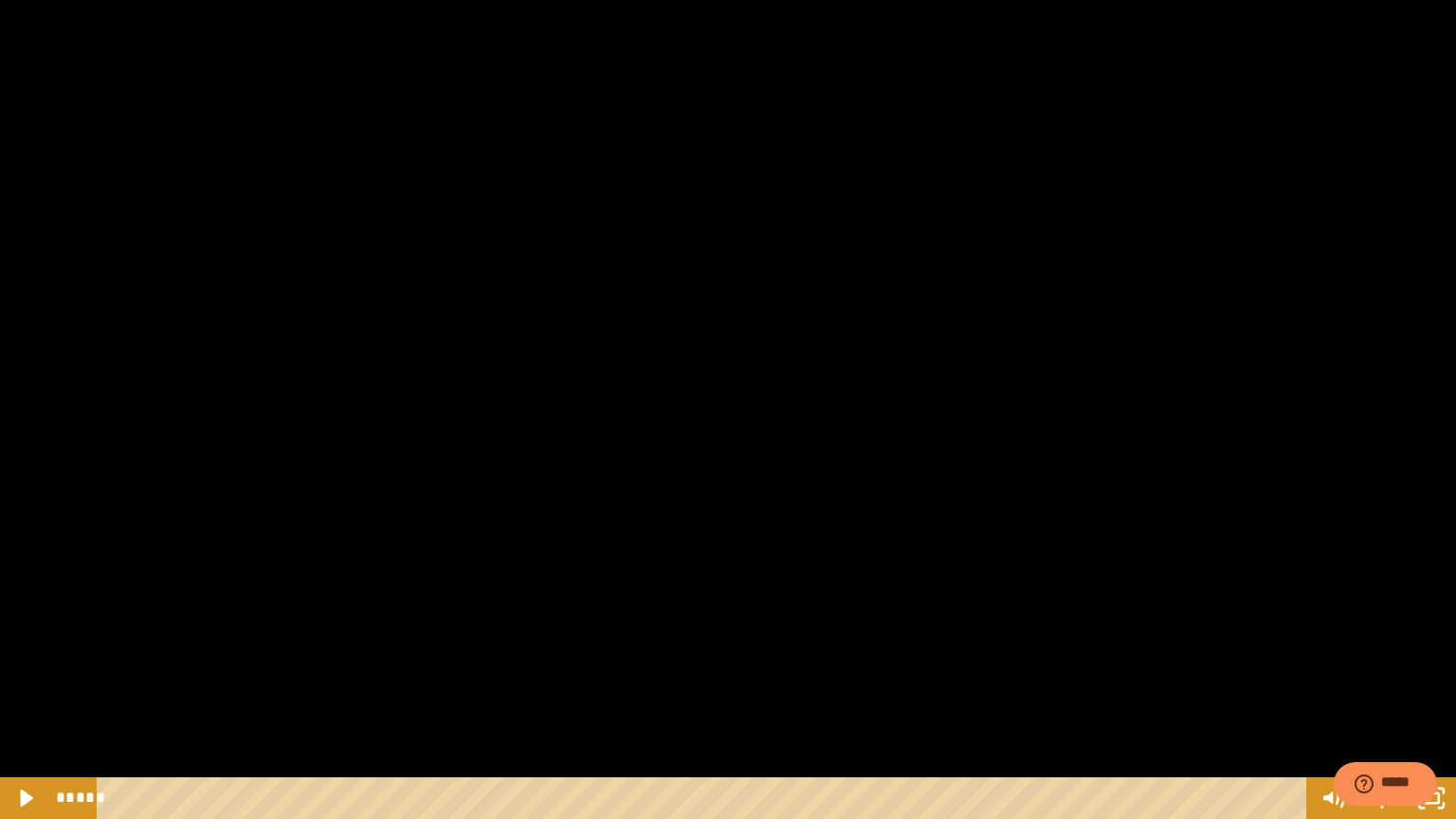 click at bounding box center (728, 410) 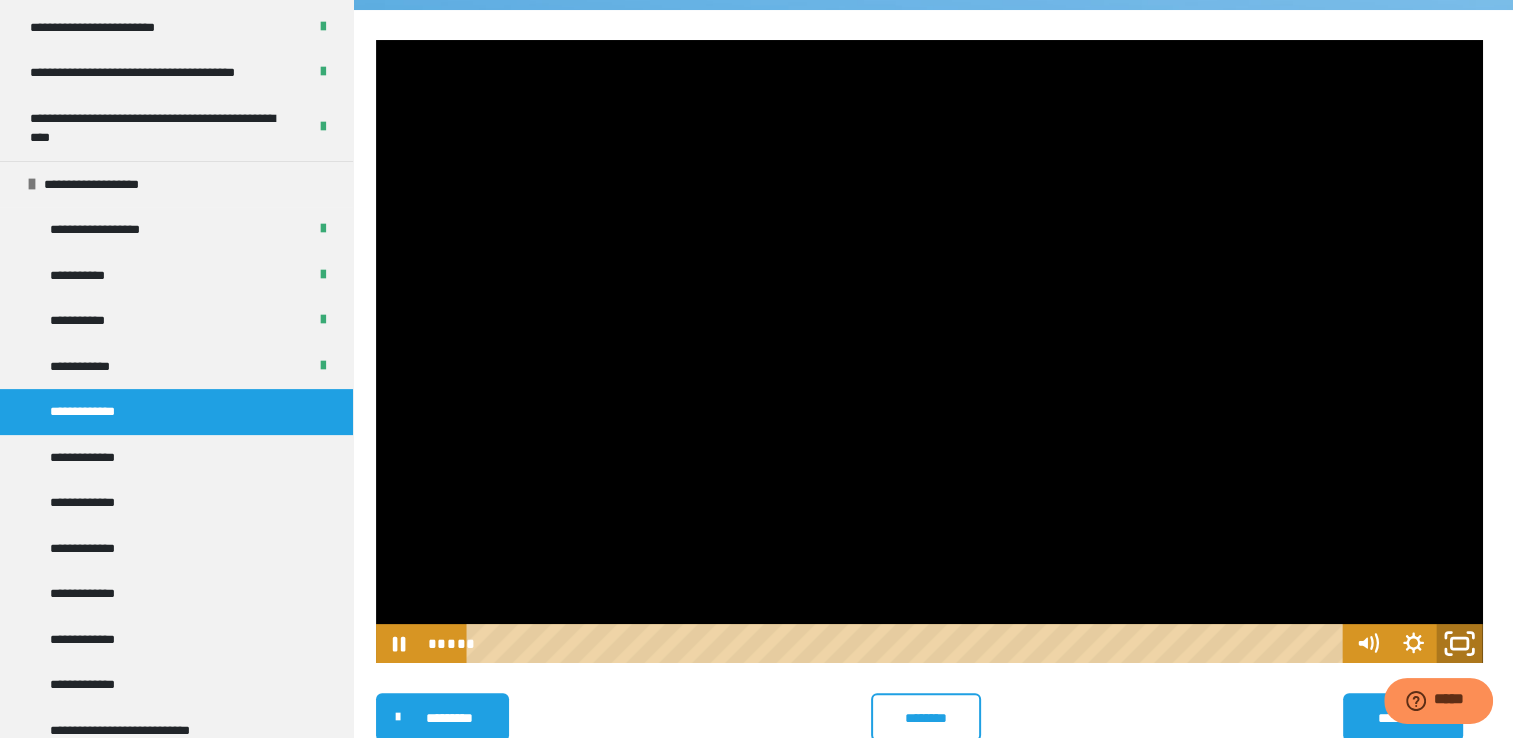 click 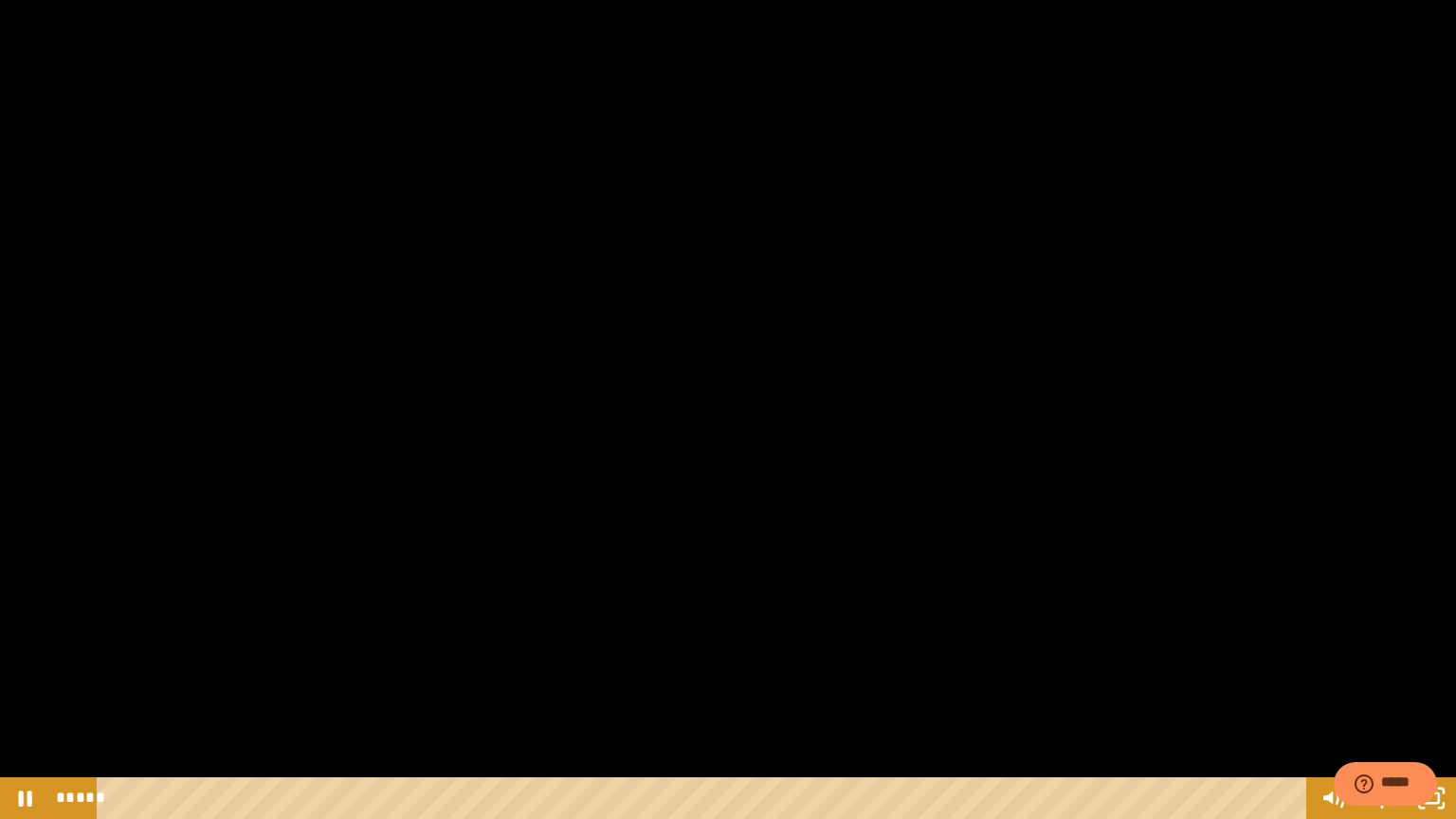 click at bounding box center [728, 410] 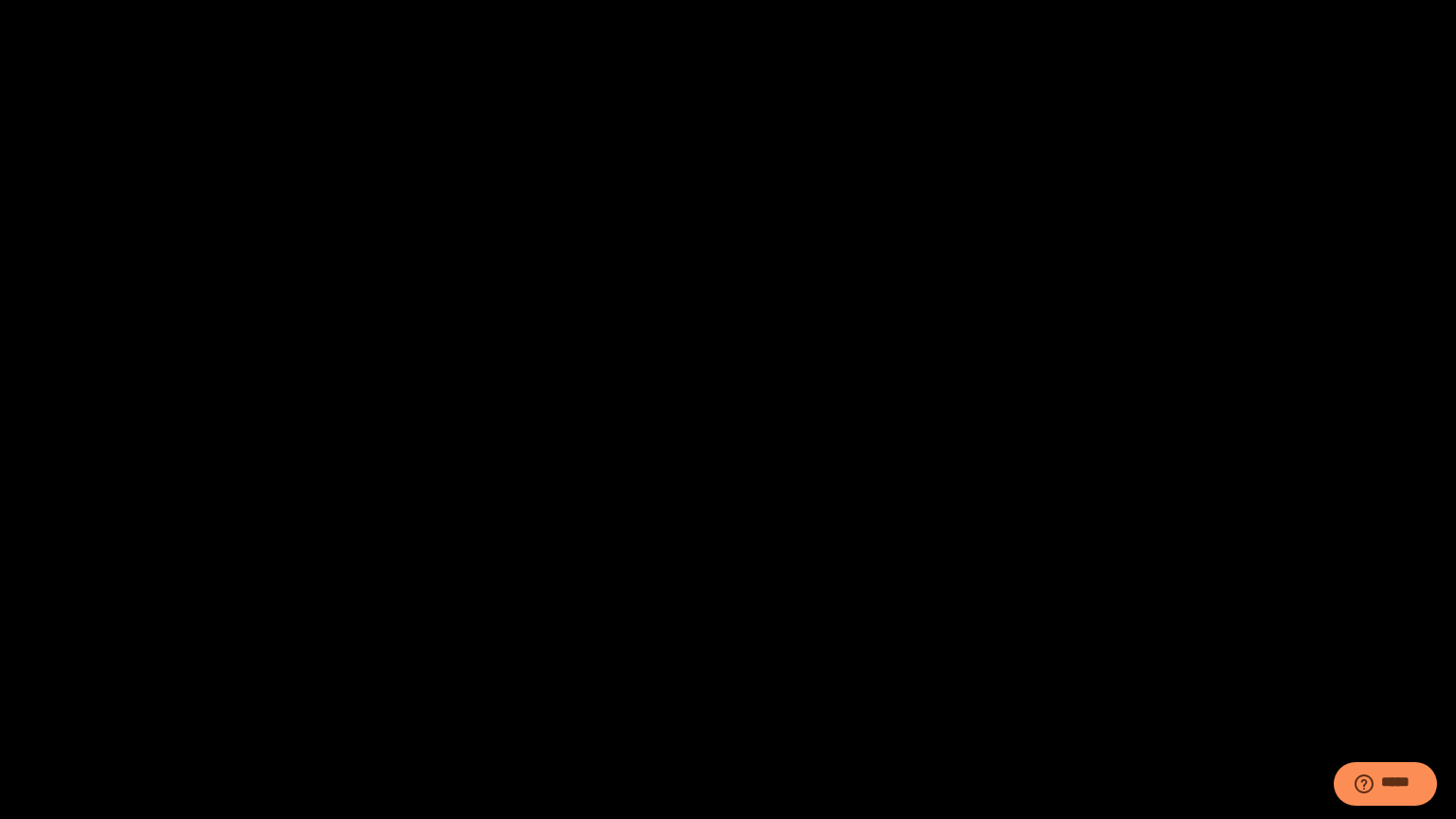 click at bounding box center (728, 410) 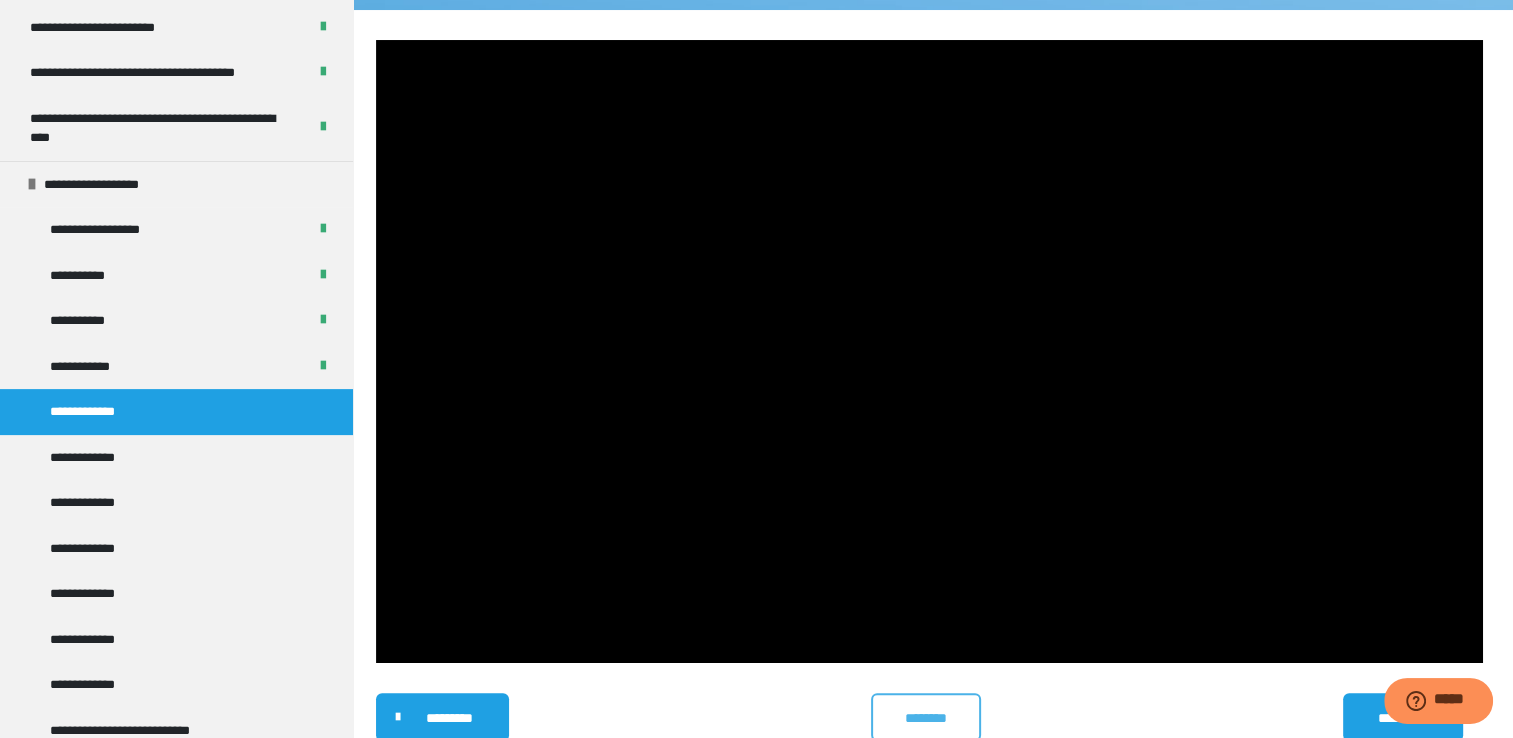 click on "********" at bounding box center [926, 718] 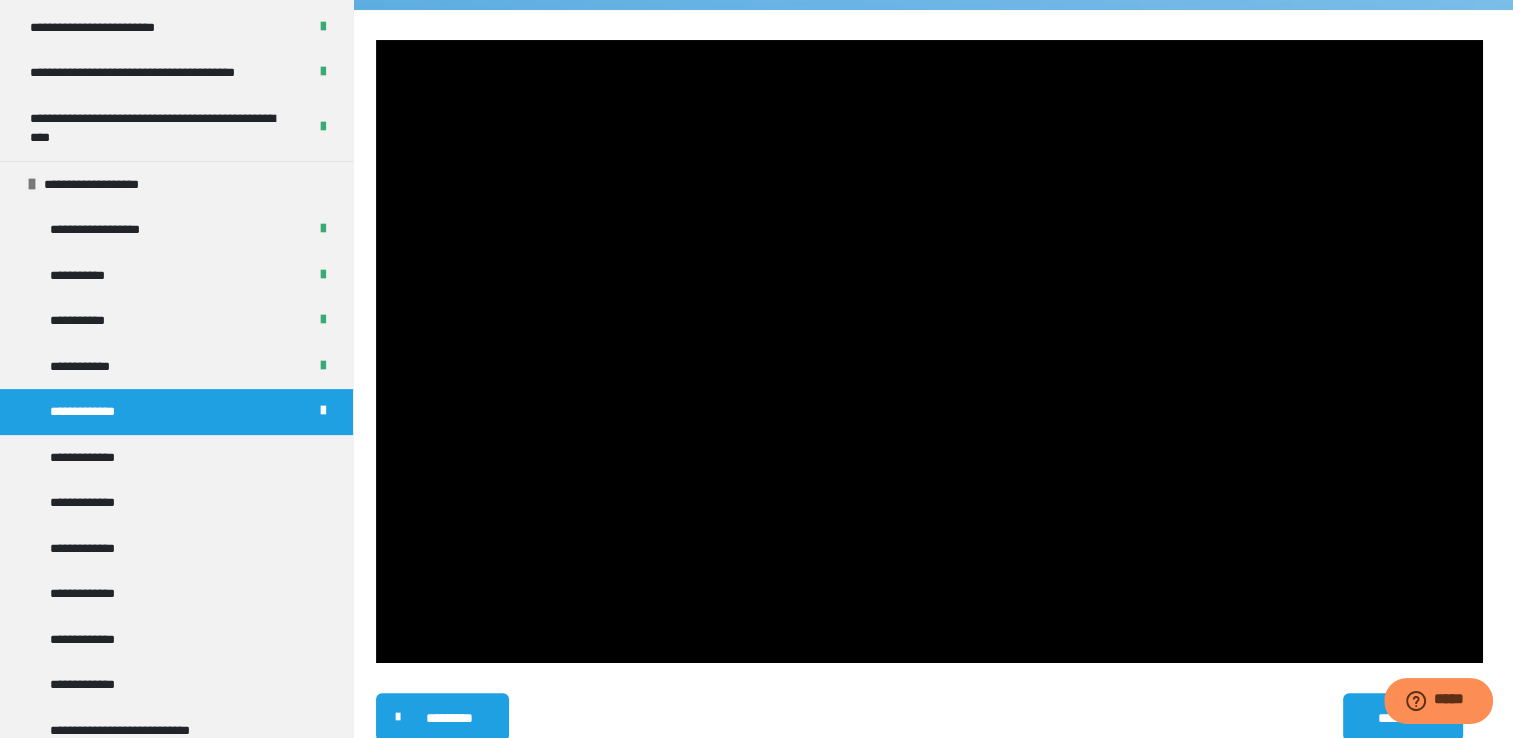 scroll, scrollTop: 0, scrollLeft: 0, axis: both 